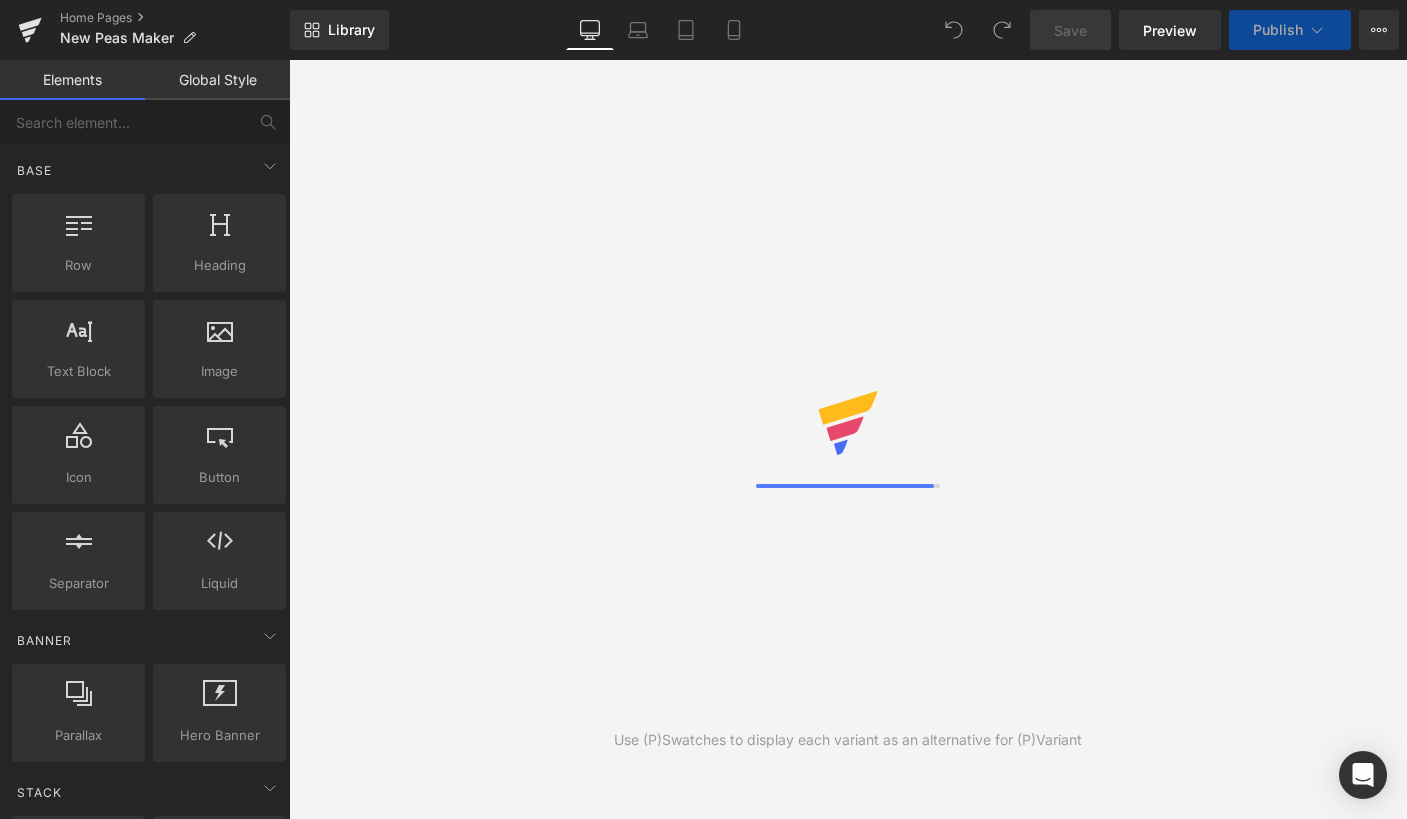 scroll, scrollTop: 0, scrollLeft: 0, axis: both 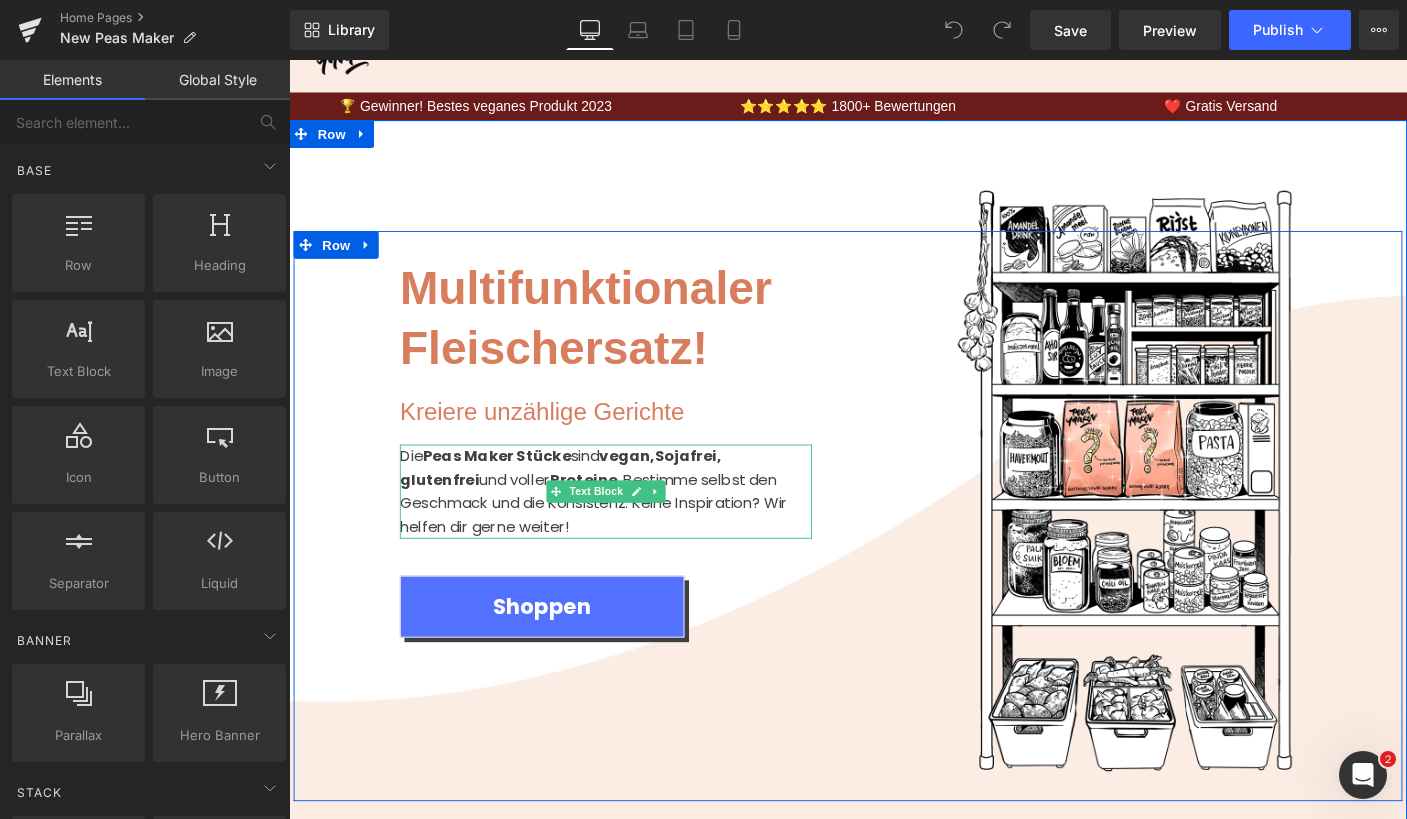 click on "Sojafrei, glutenfrei" at bounding box center [583, 501] 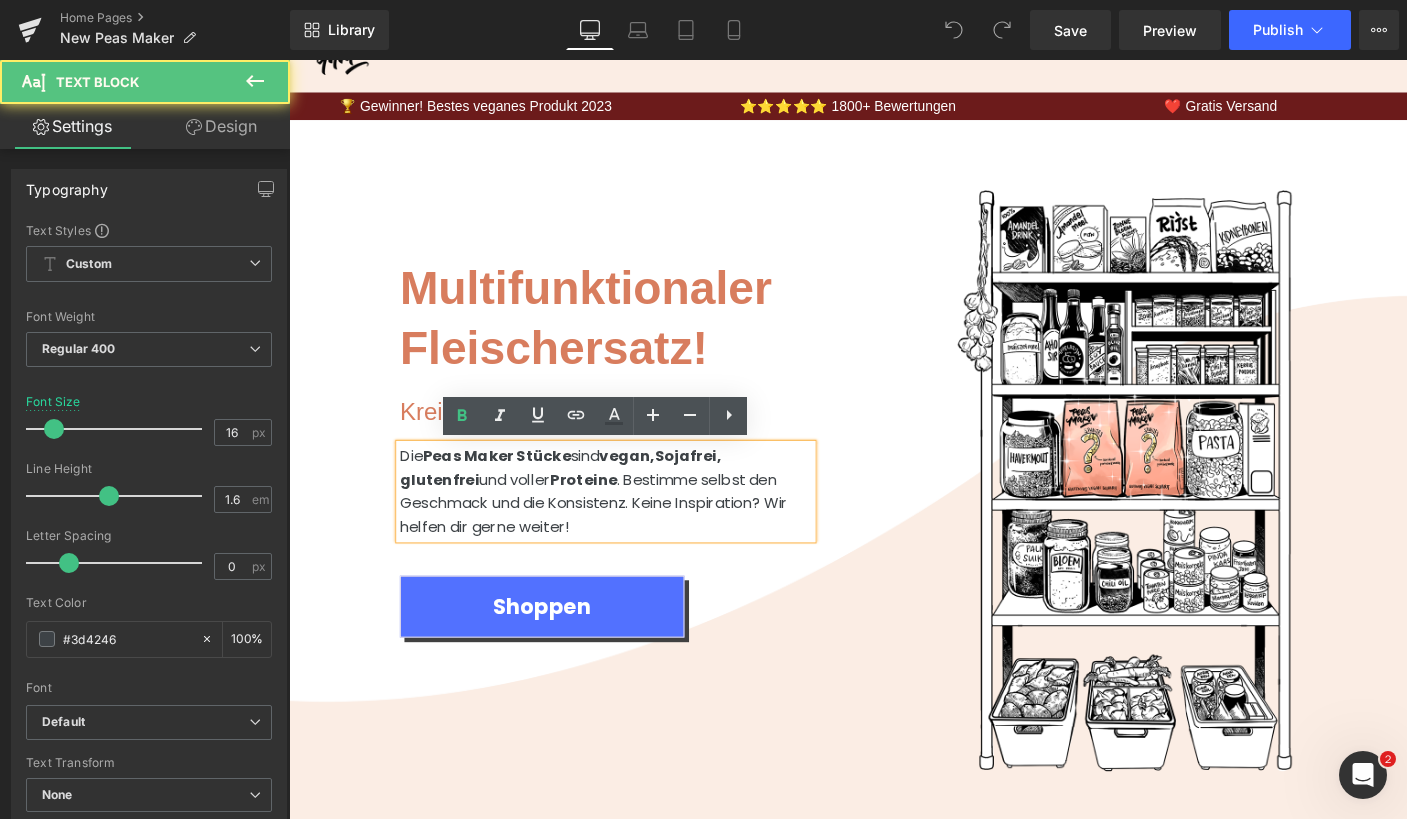 click on "Sojafrei, glutenfrei" at bounding box center [583, 501] 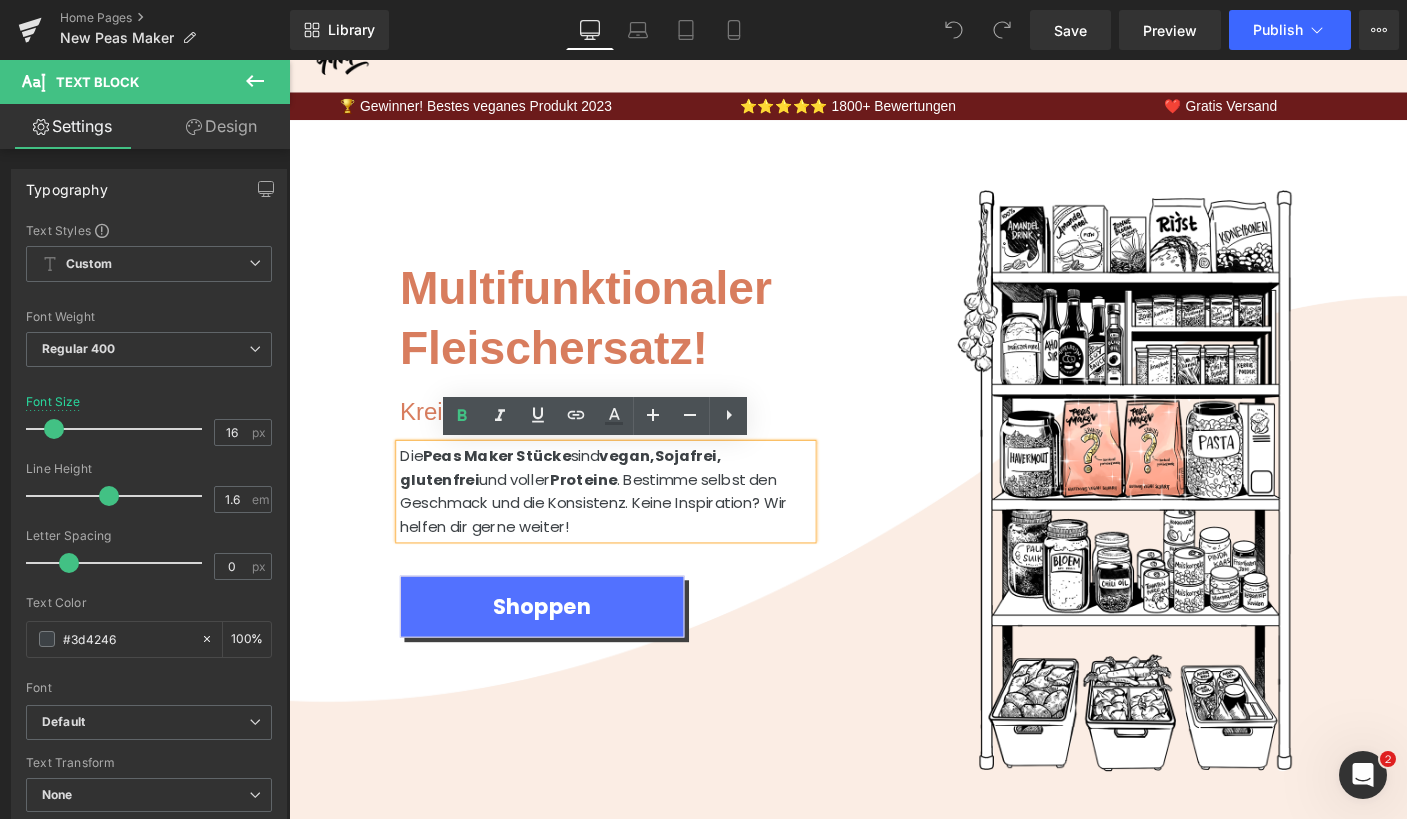 type 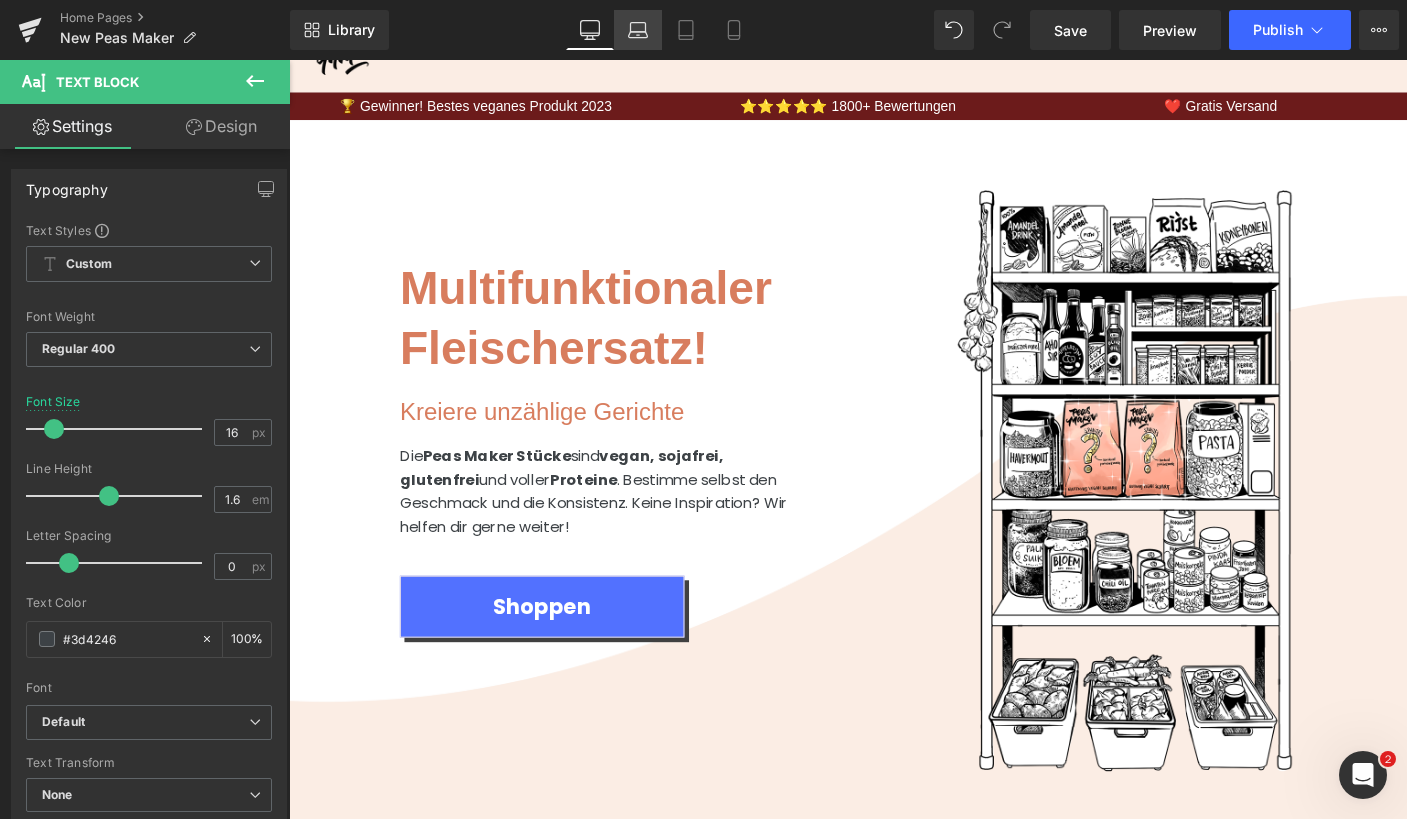 click 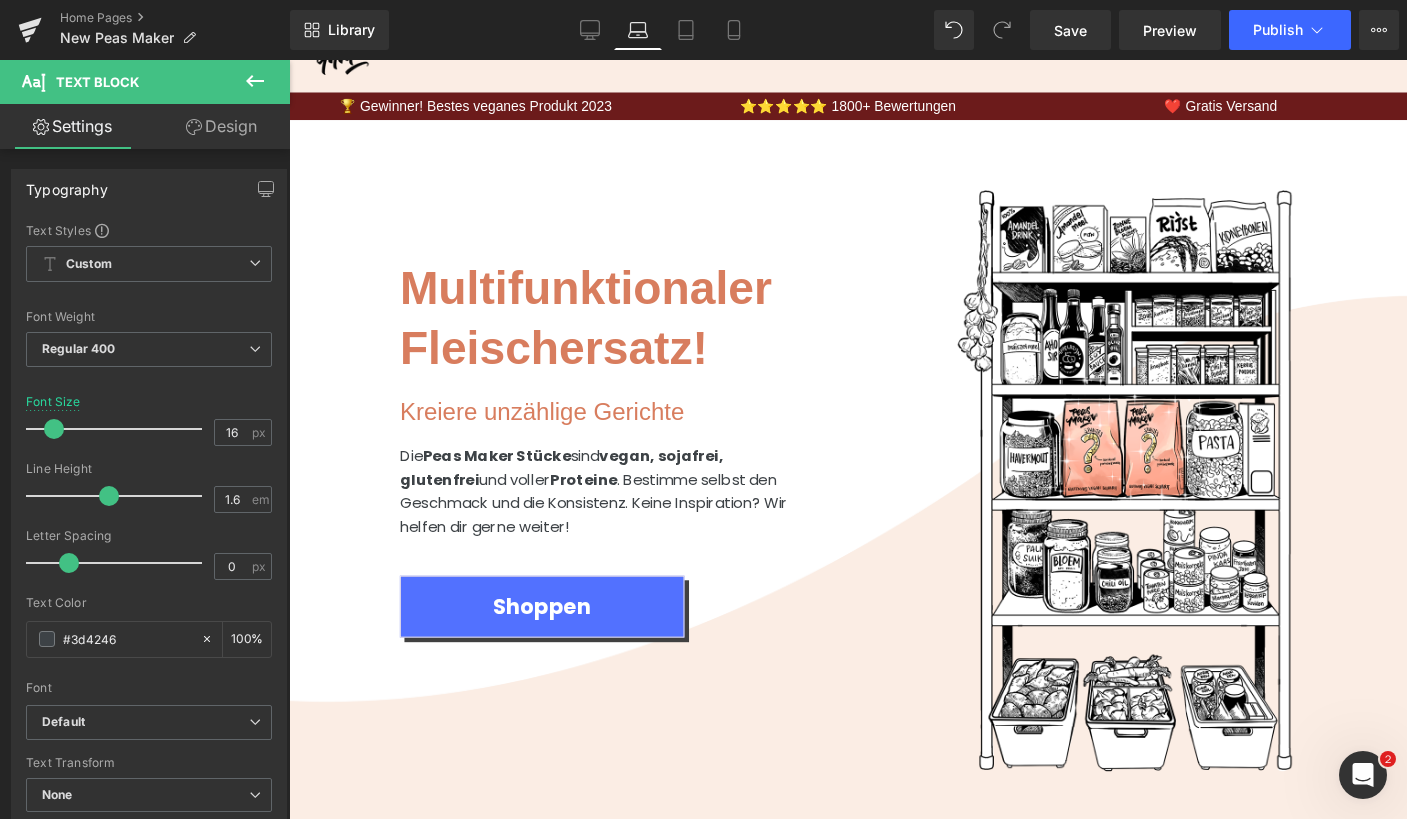 type on "100" 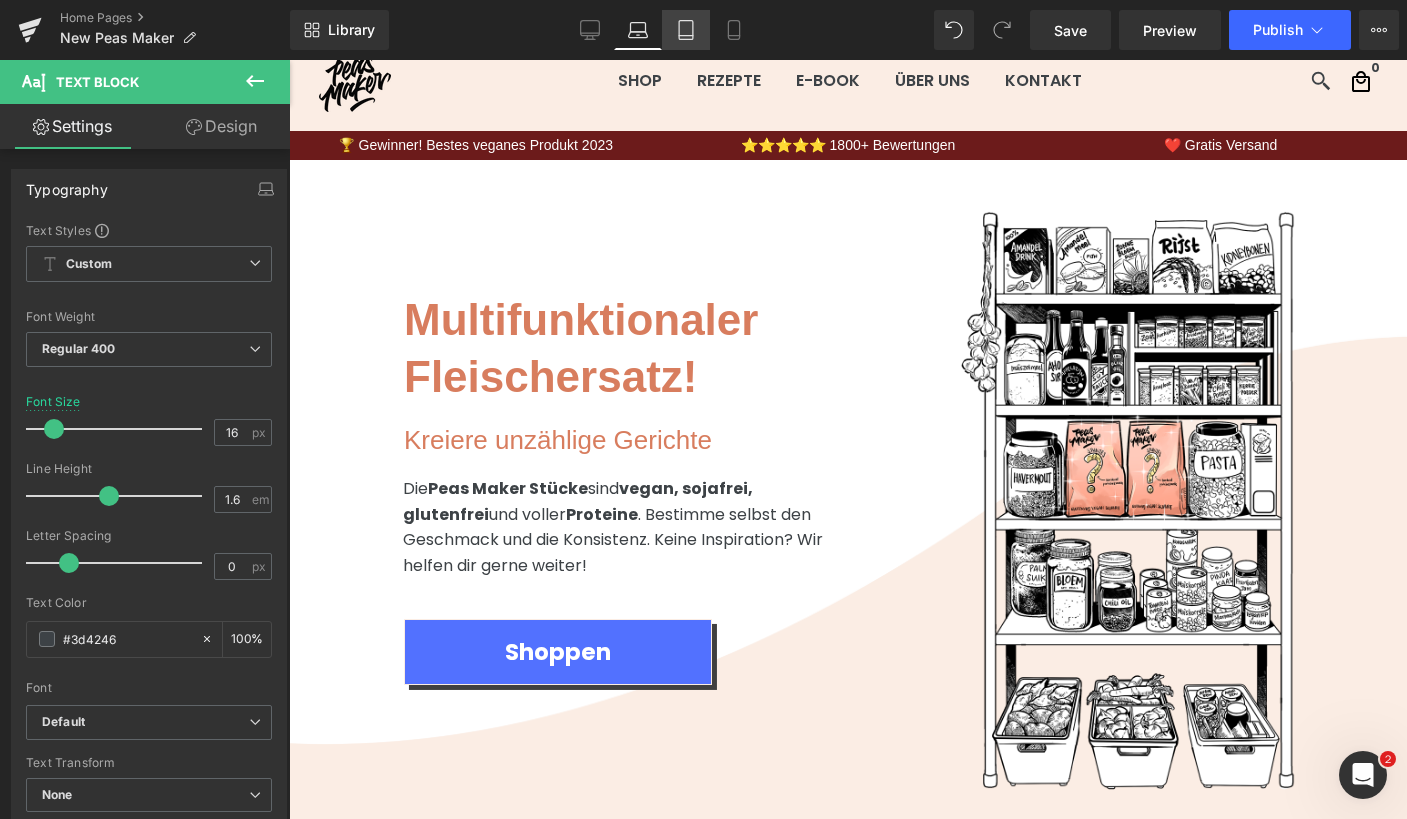 click 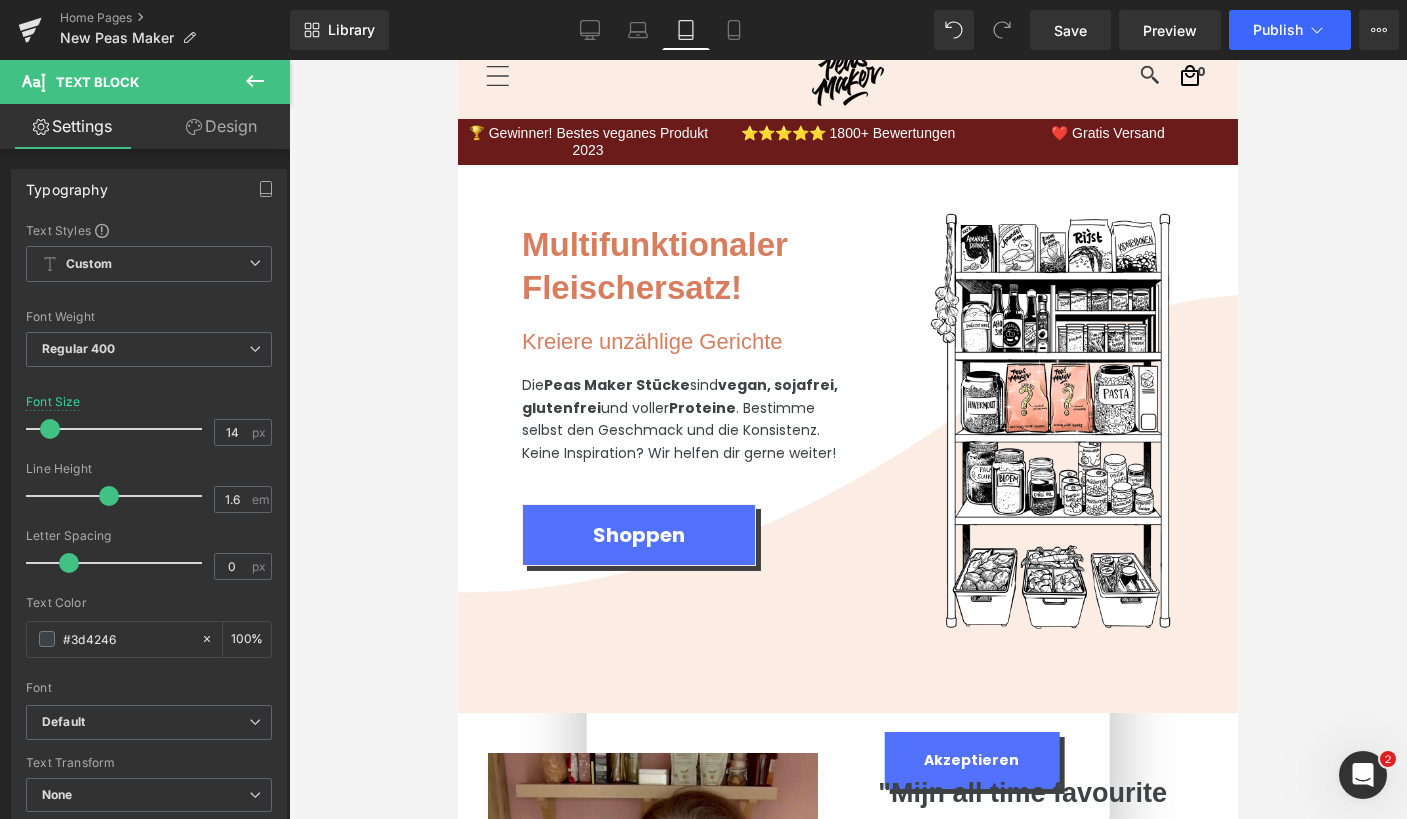 scroll, scrollTop: 0, scrollLeft: 0, axis: both 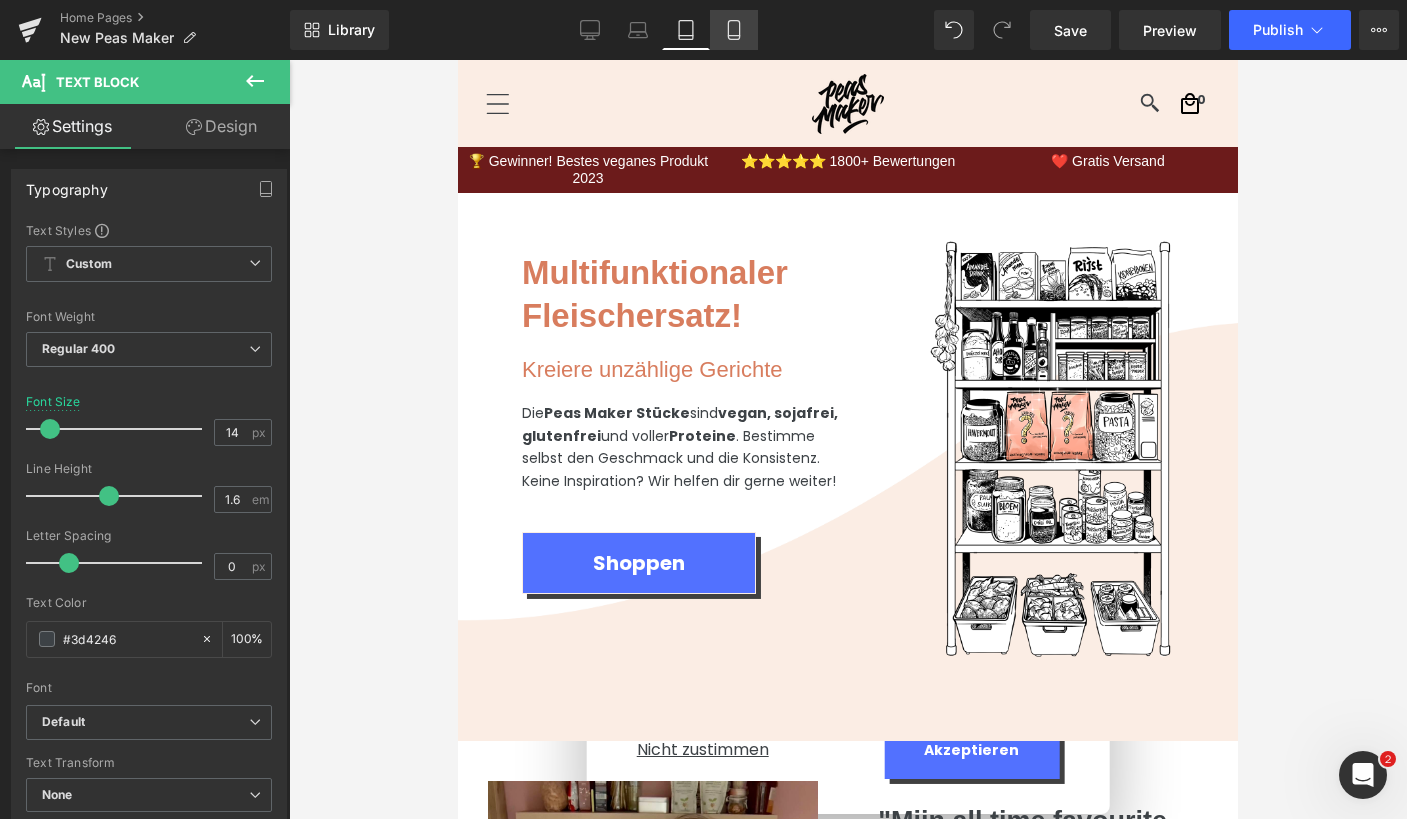 click 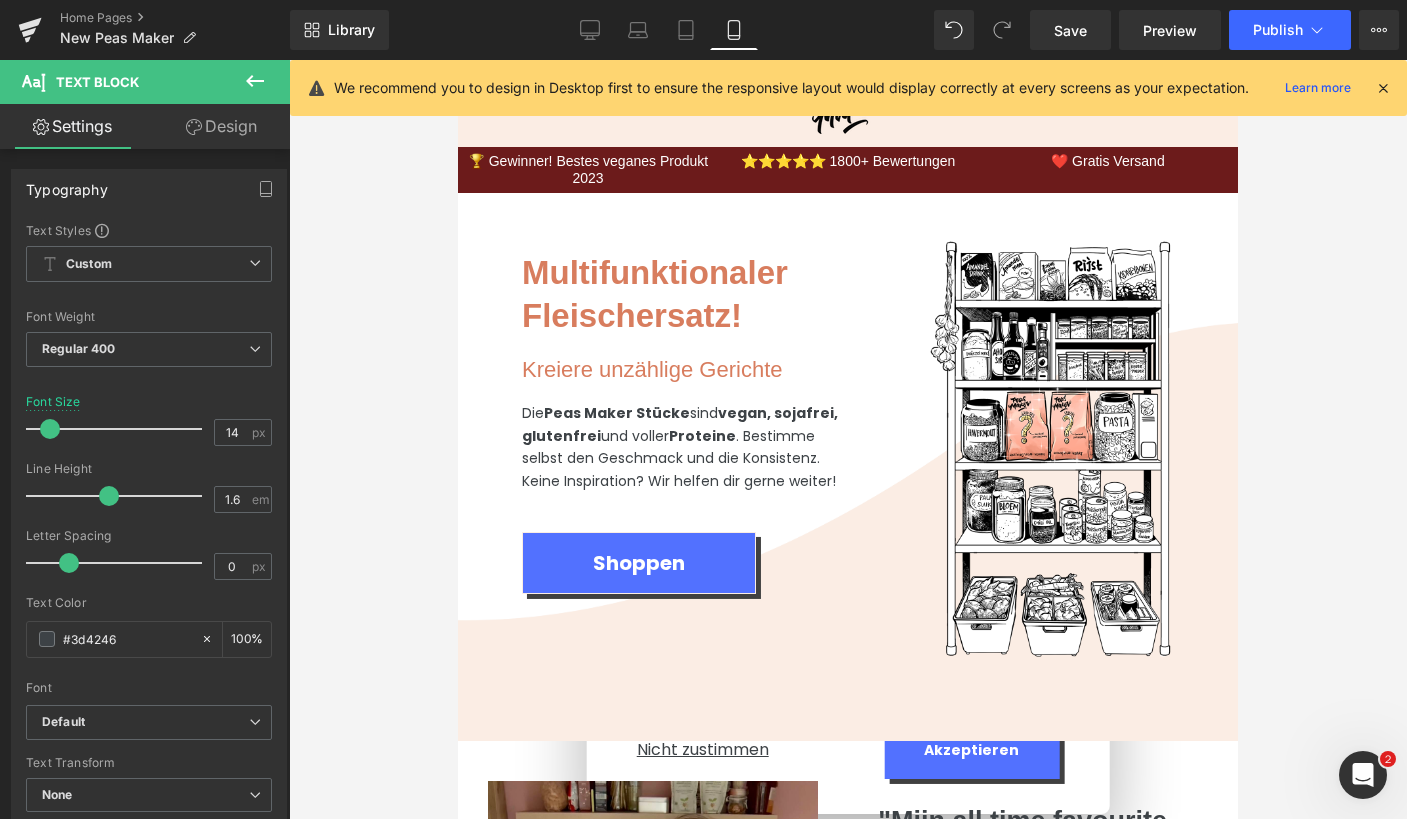 type on "100" 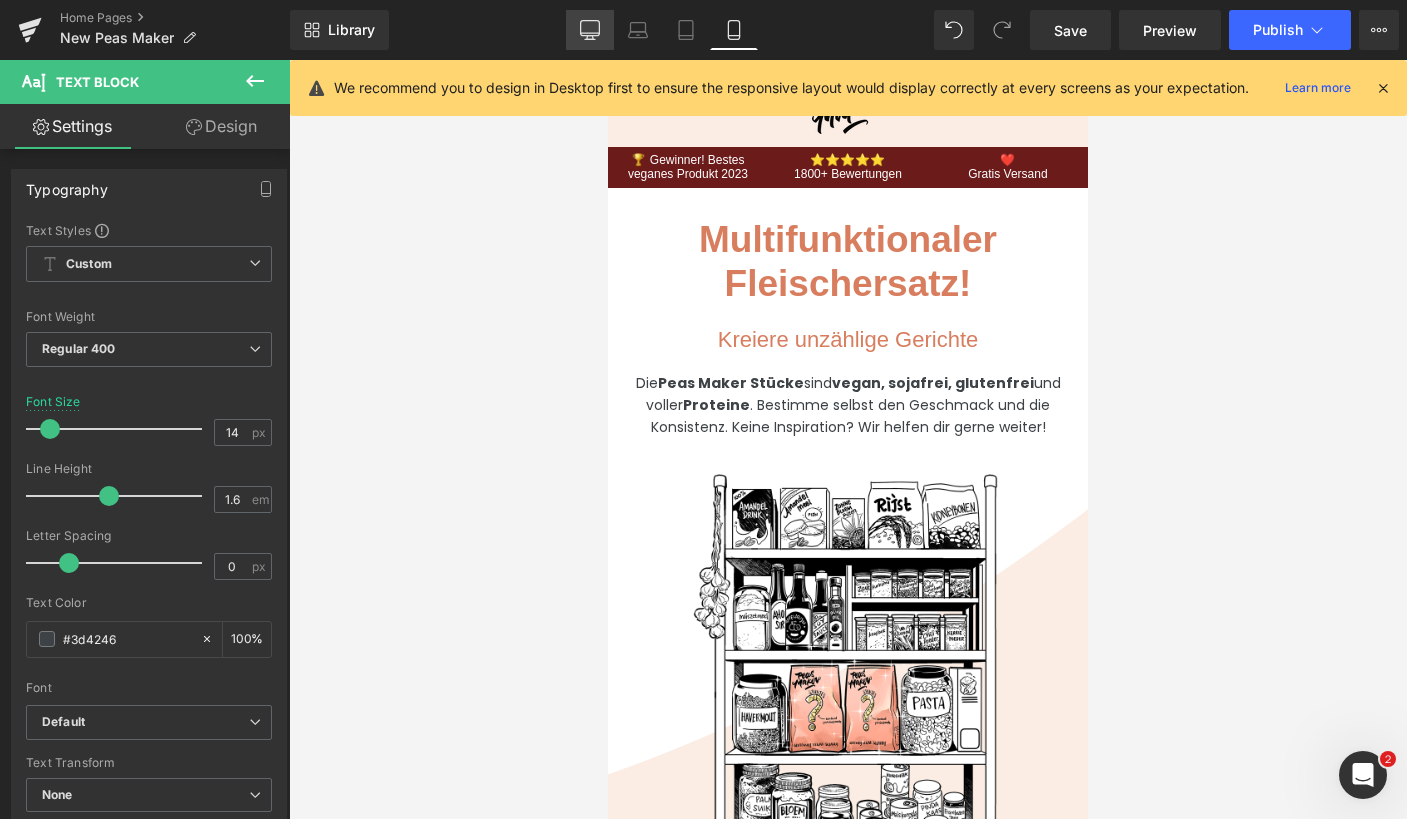 click 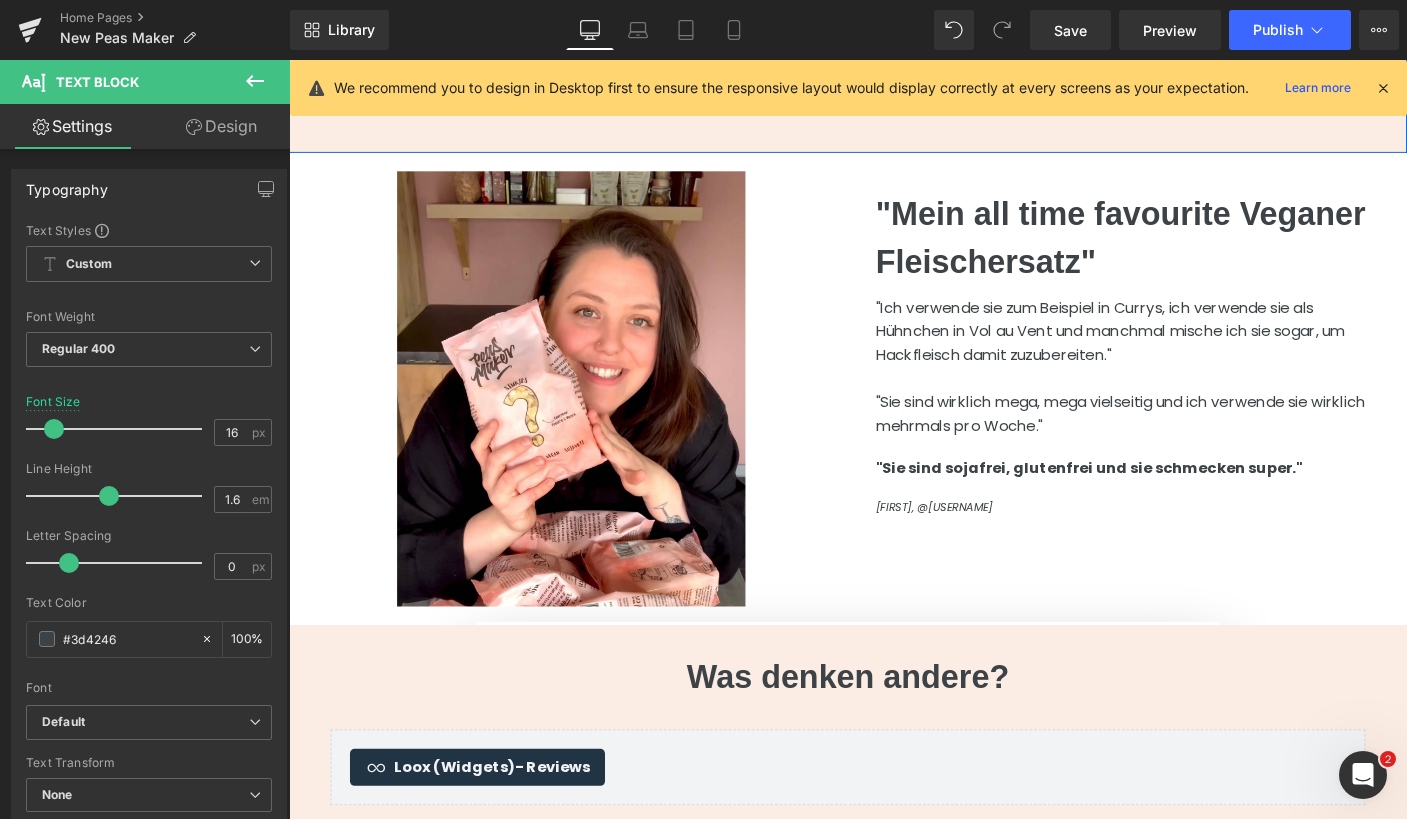 scroll, scrollTop: 836, scrollLeft: 0, axis: vertical 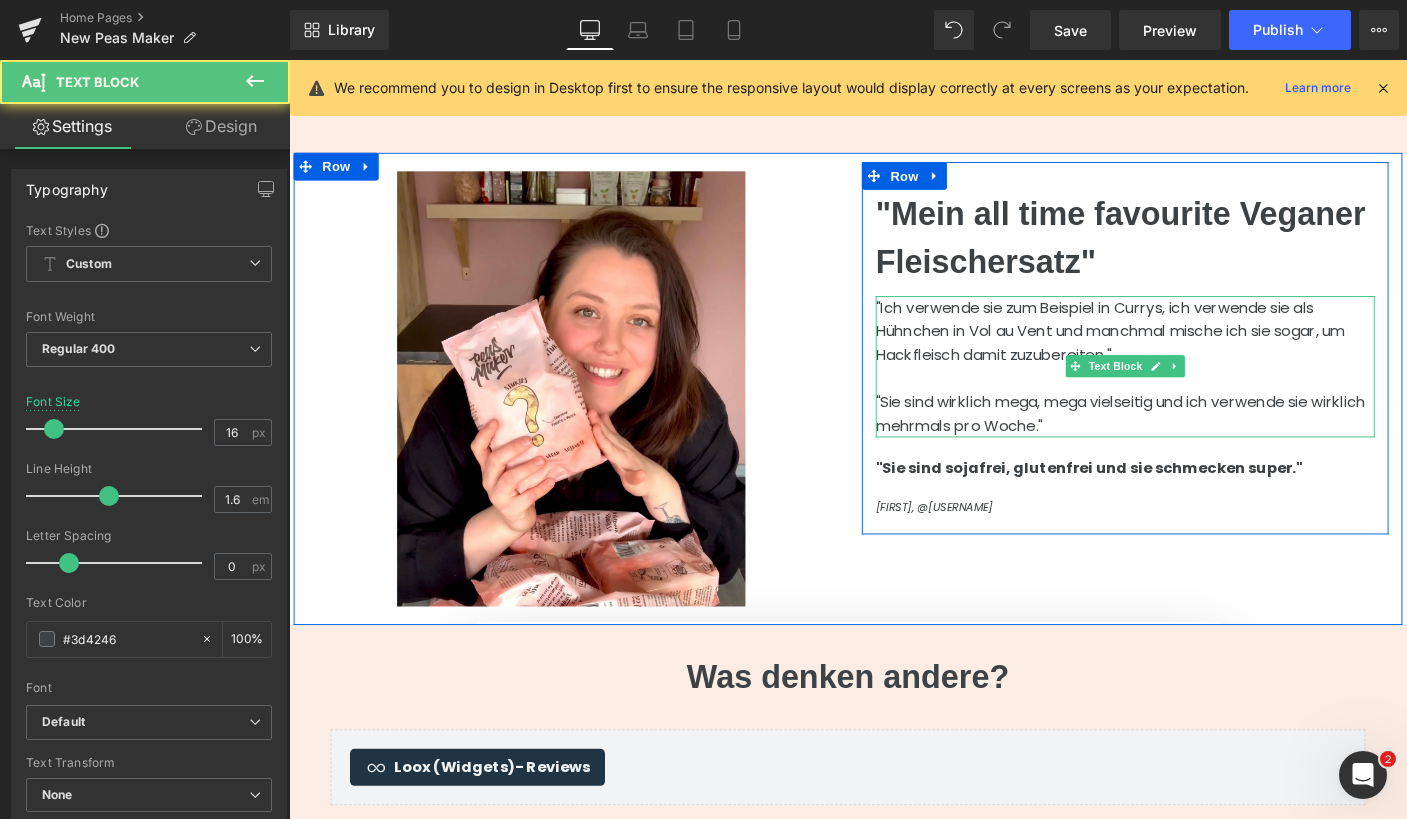 click on ""Sie sind wirklich mega, mega vielseitig und ich verwende sie wirklich mehrmals pro Woche."" at bounding box center [1194, 442] 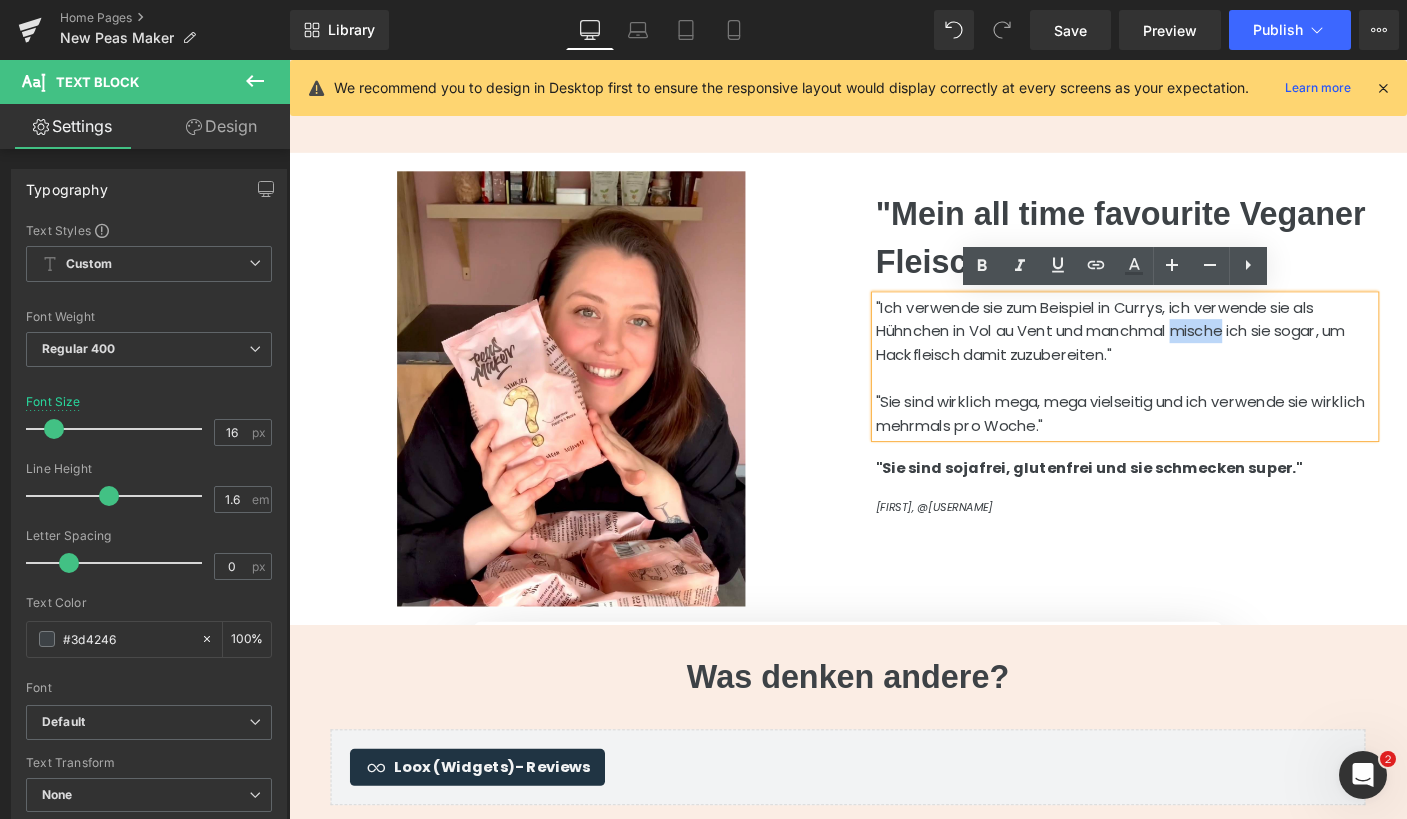 drag, startPoint x: 1253, startPoint y: 350, endPoint x: 1310, endPoint y: 348, distance: 57.035076 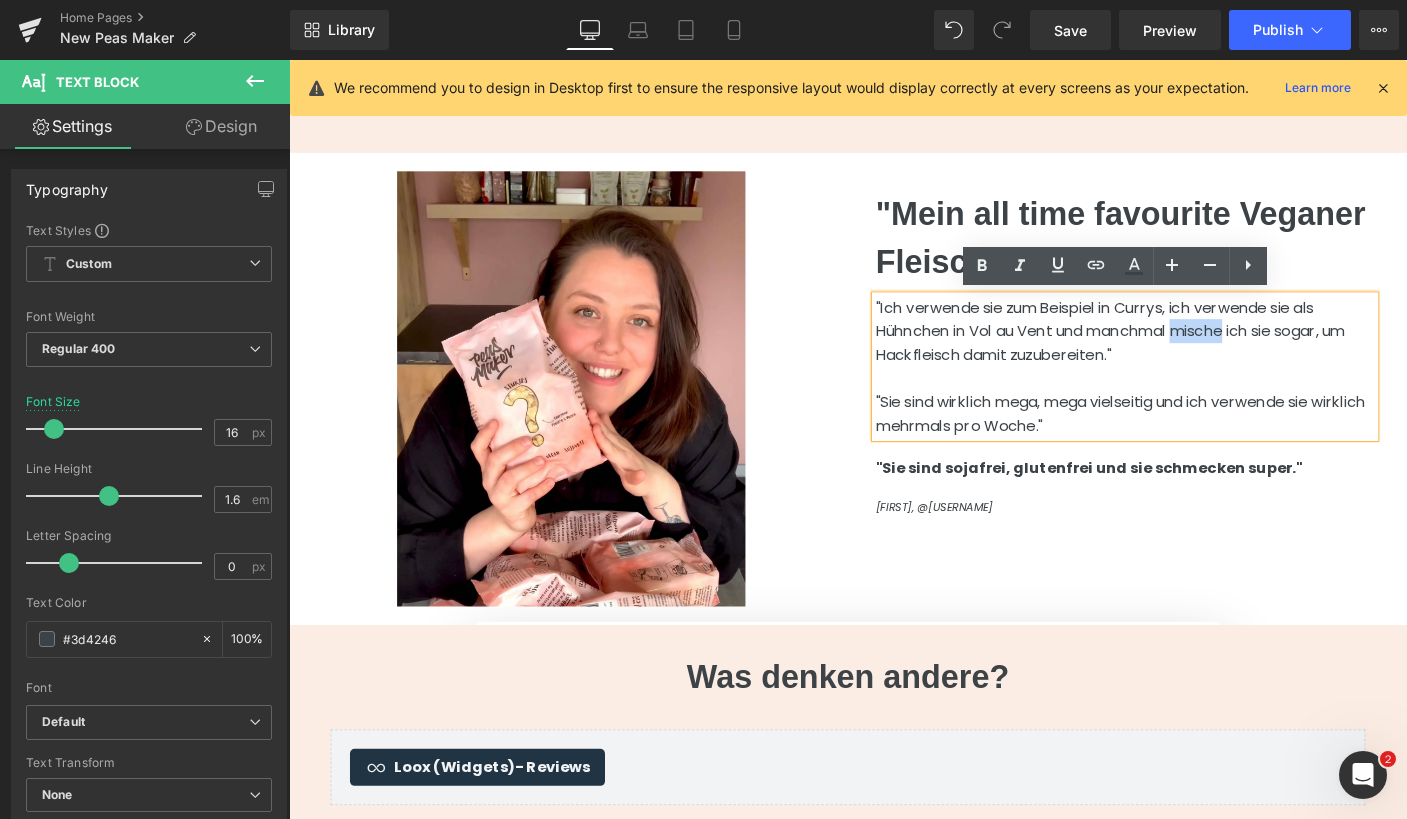 click on ""Ich verwende sie zum Beispiel in Currys, ich verwende sie als Hühnchen in Vol au Vent und manchmal mische ich sie sogar, um Hackfleisch damit zuzubereiten."" at bounding box center [1194, 353] 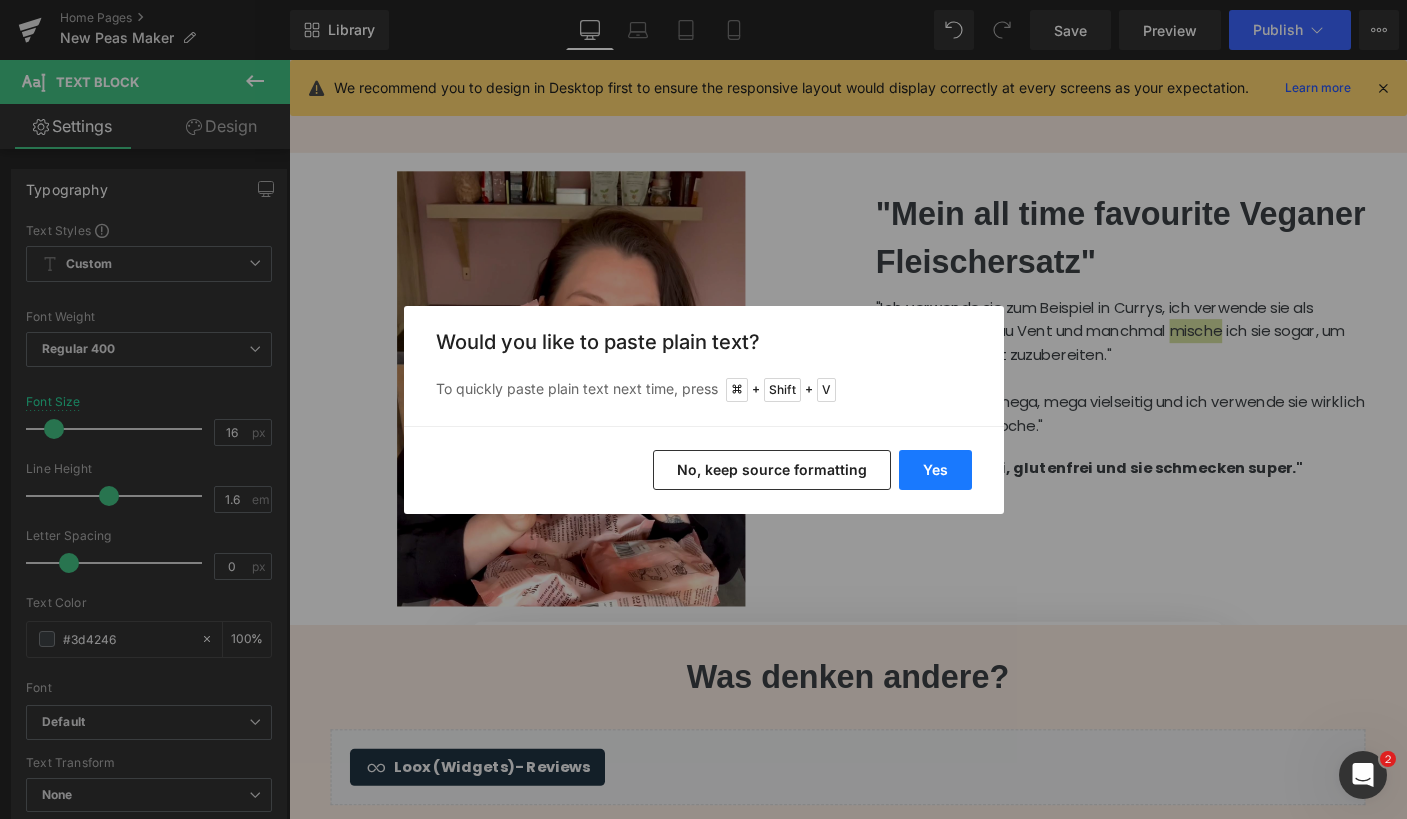 click on "Yes" at bounding box center [935, 470] 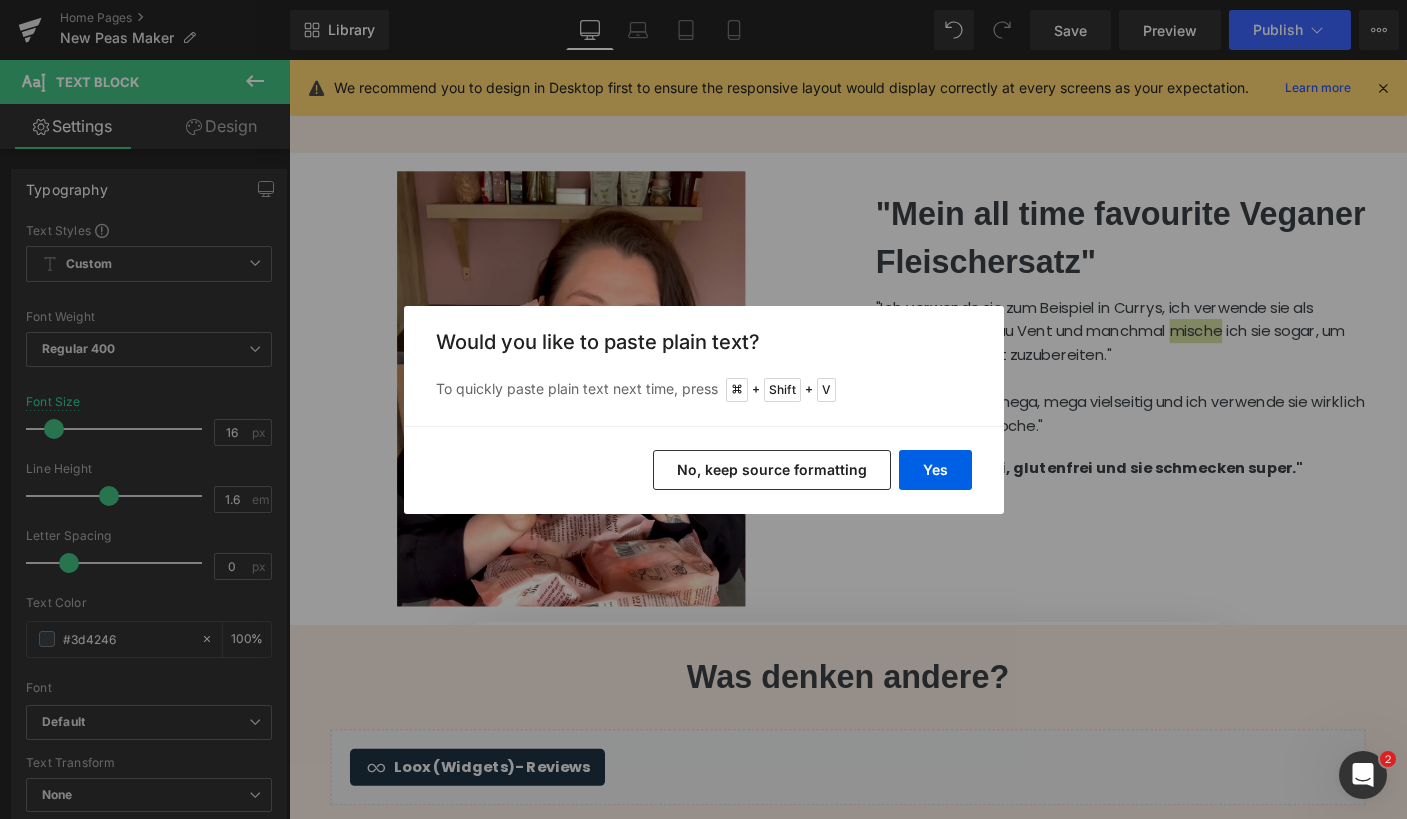type 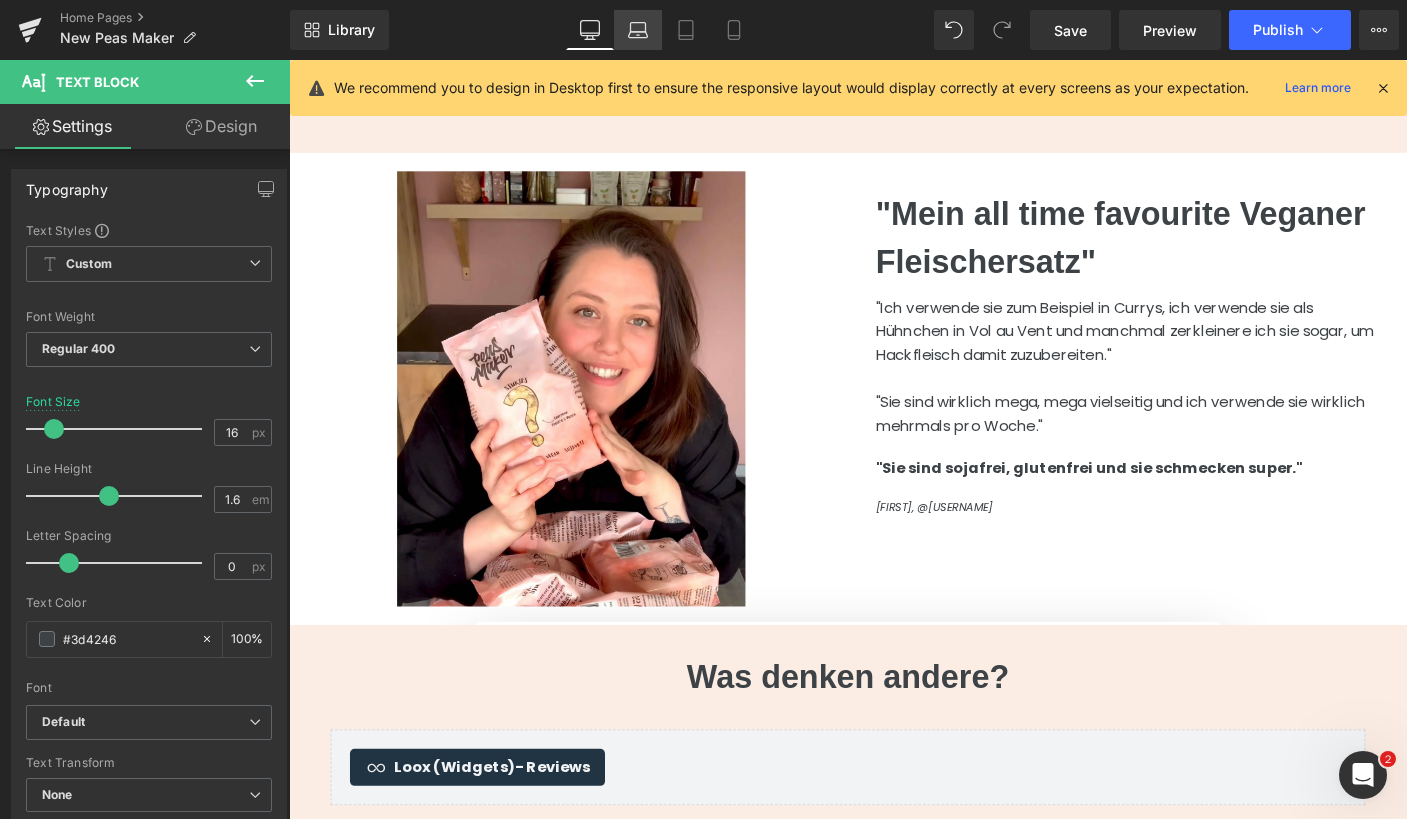 click 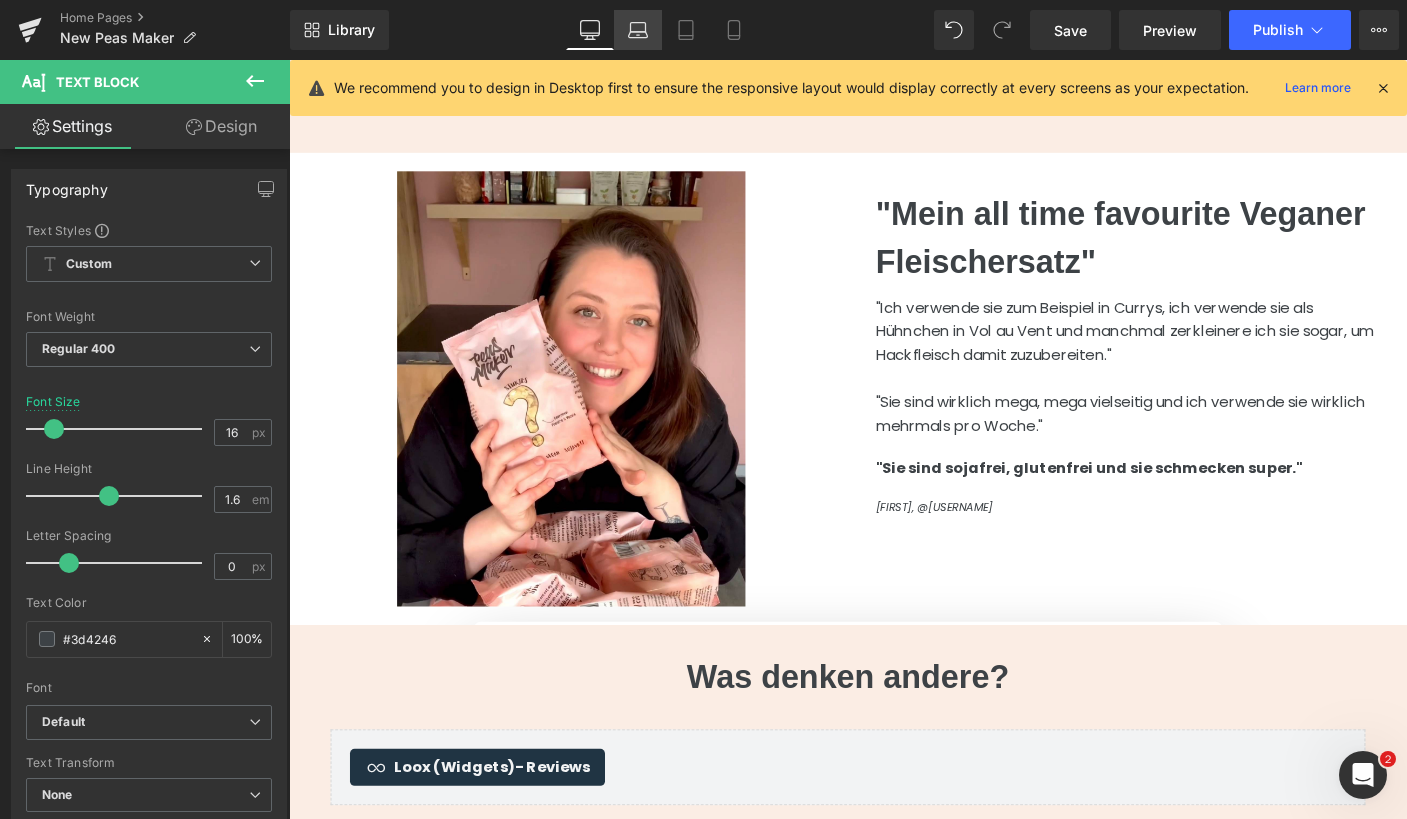 scroll, scrollTop: 798, scrollLeft: 0, axis: vertical 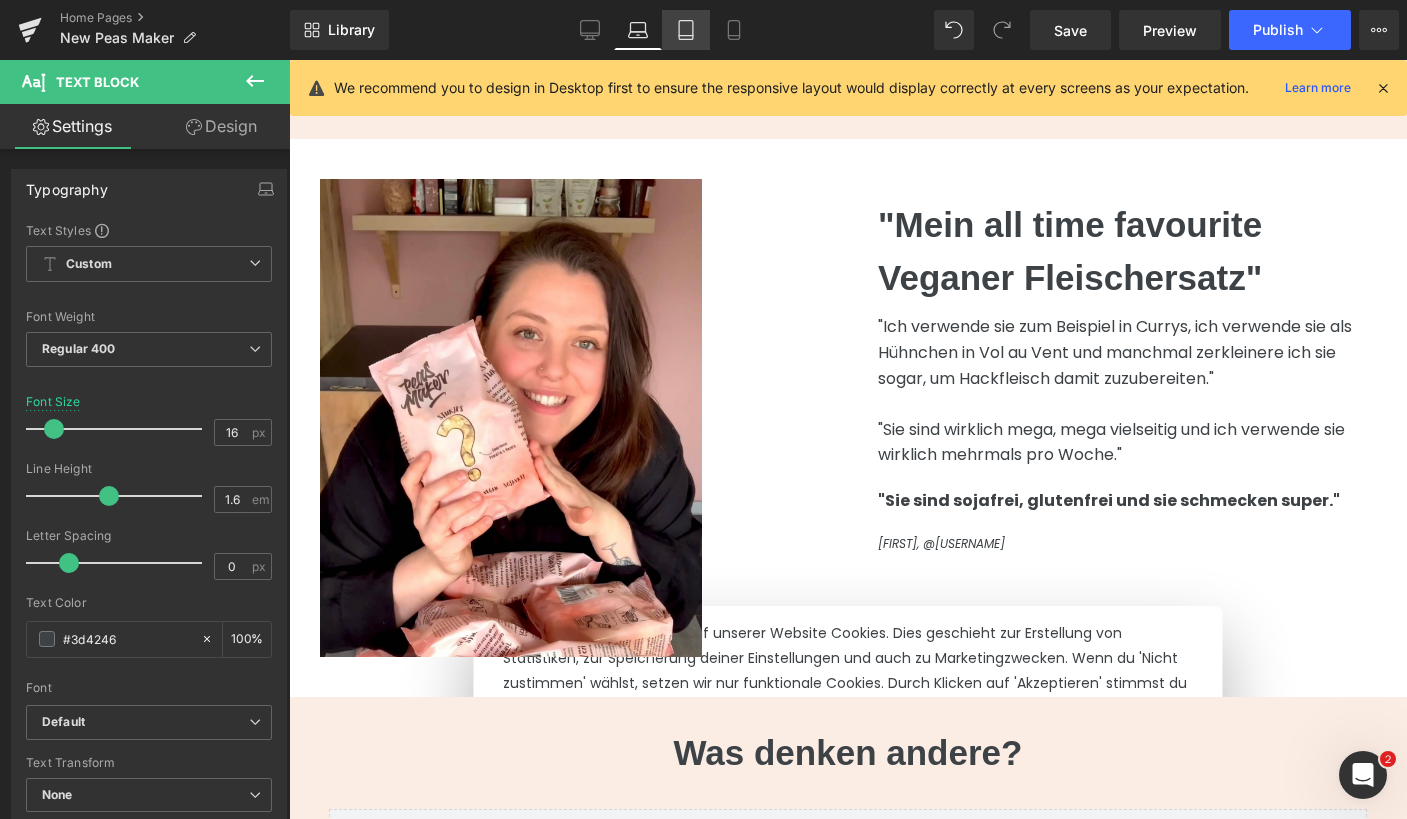 click 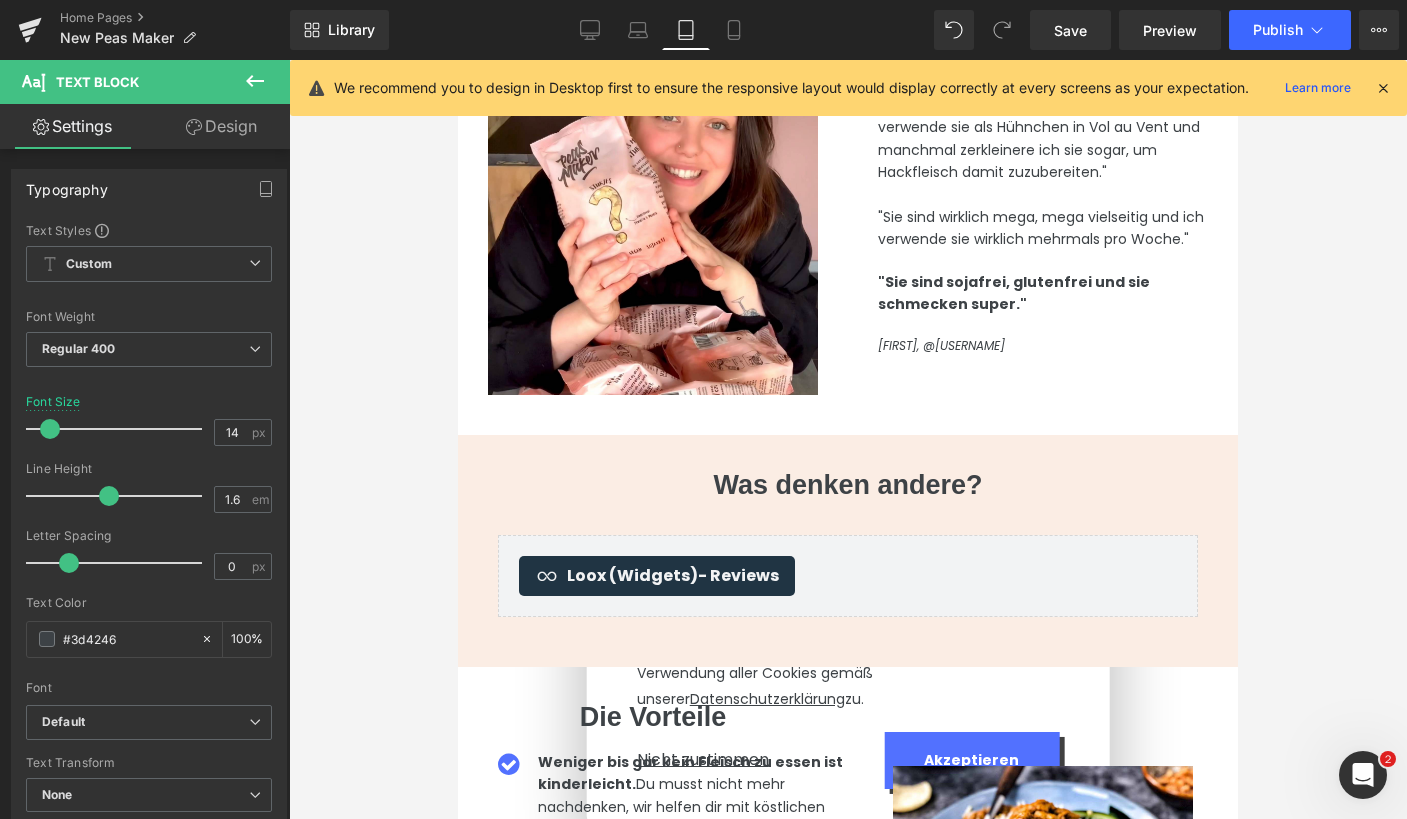 scroll, scrollTop: 578, scrollLeft: 0, axis: vertical 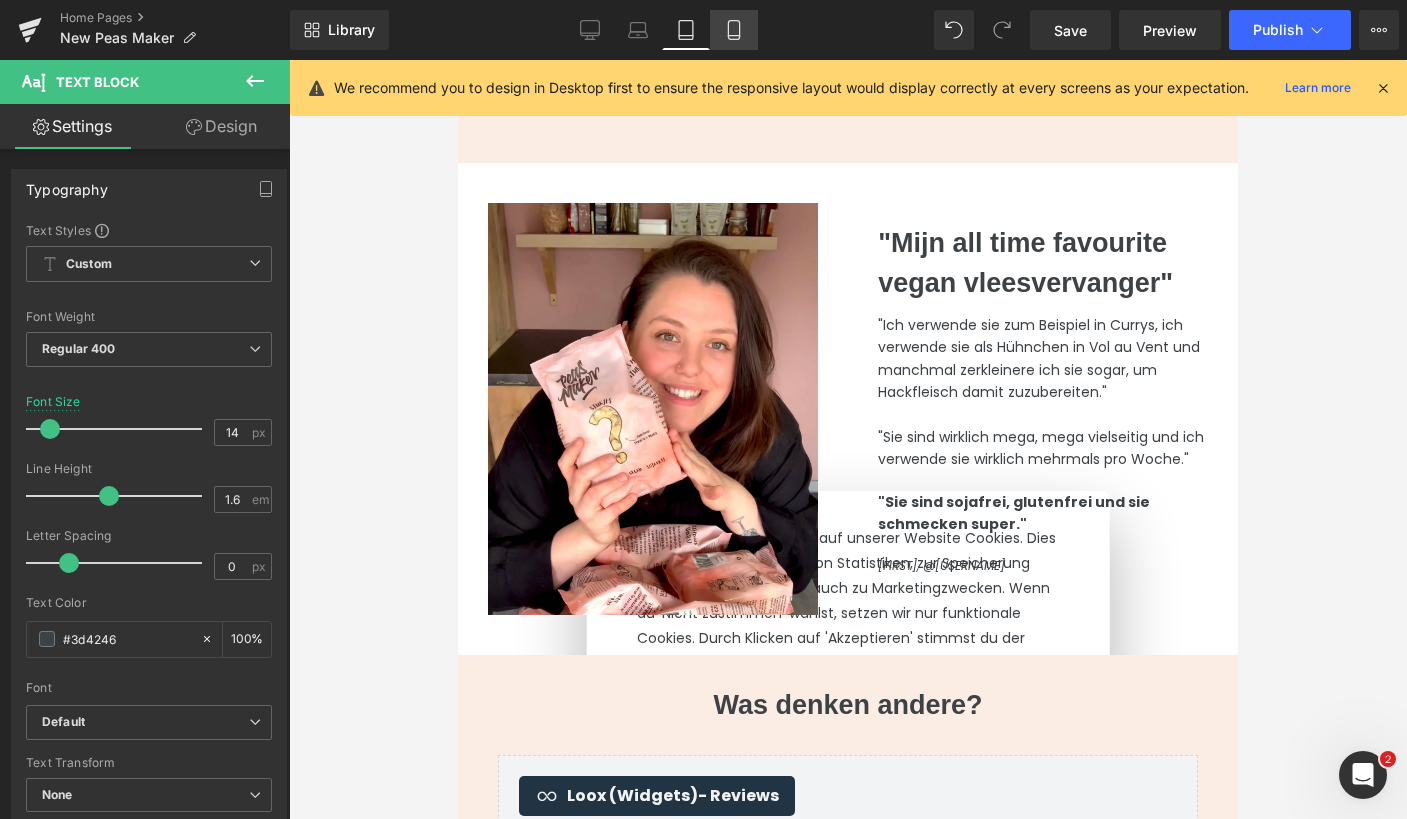 click 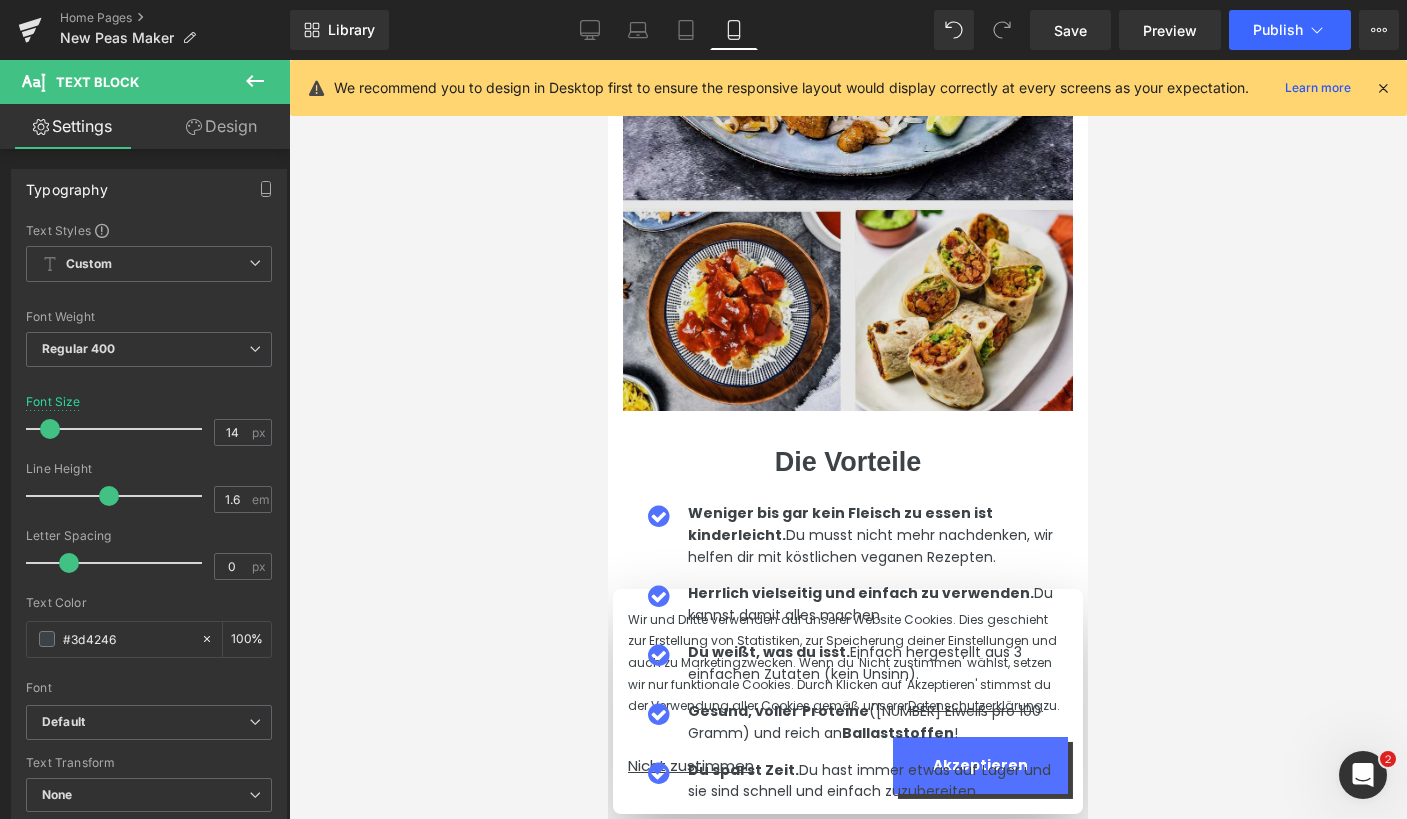 scroll, scrollTop: 2404, scrollLeft: 0, axis: vertical 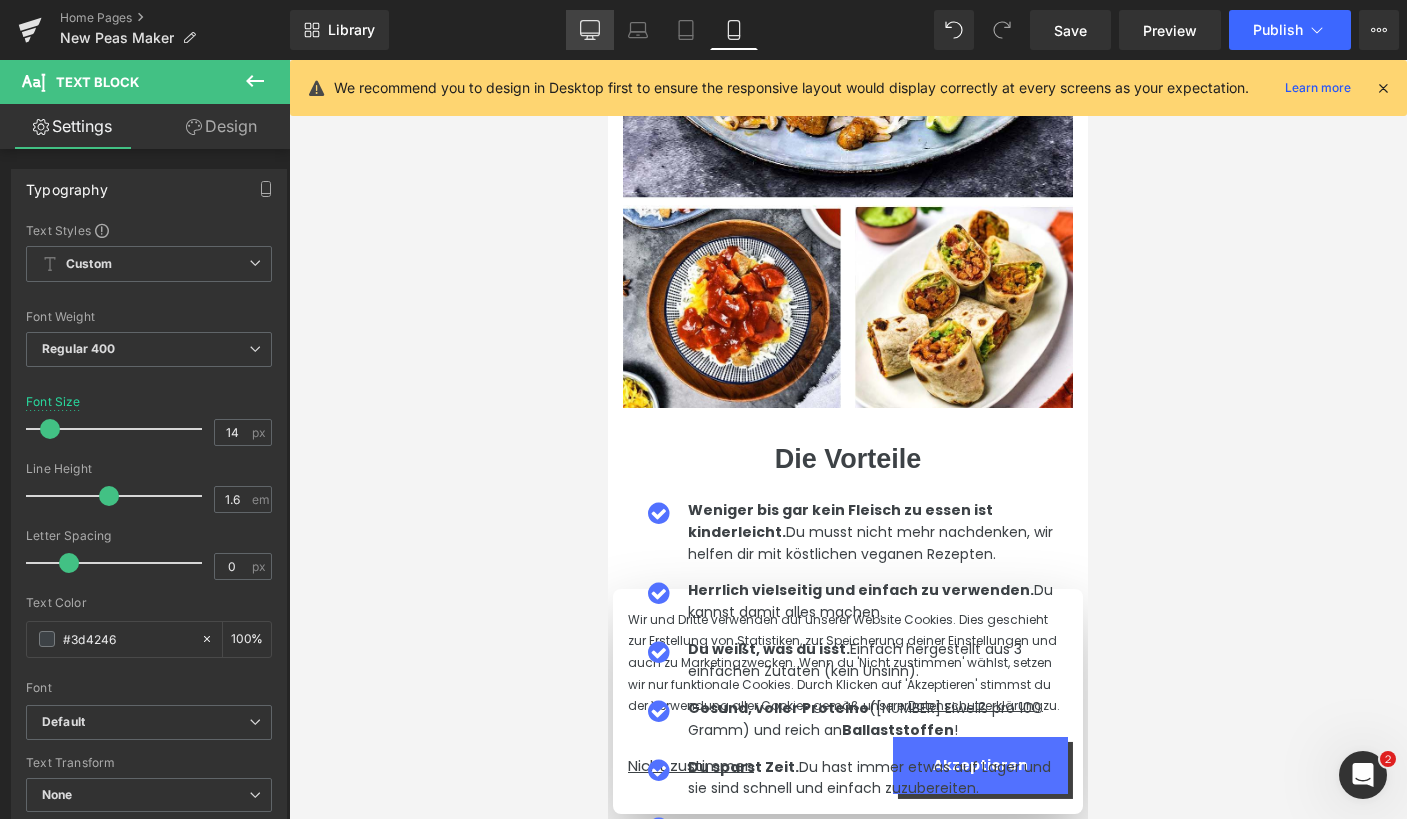 click 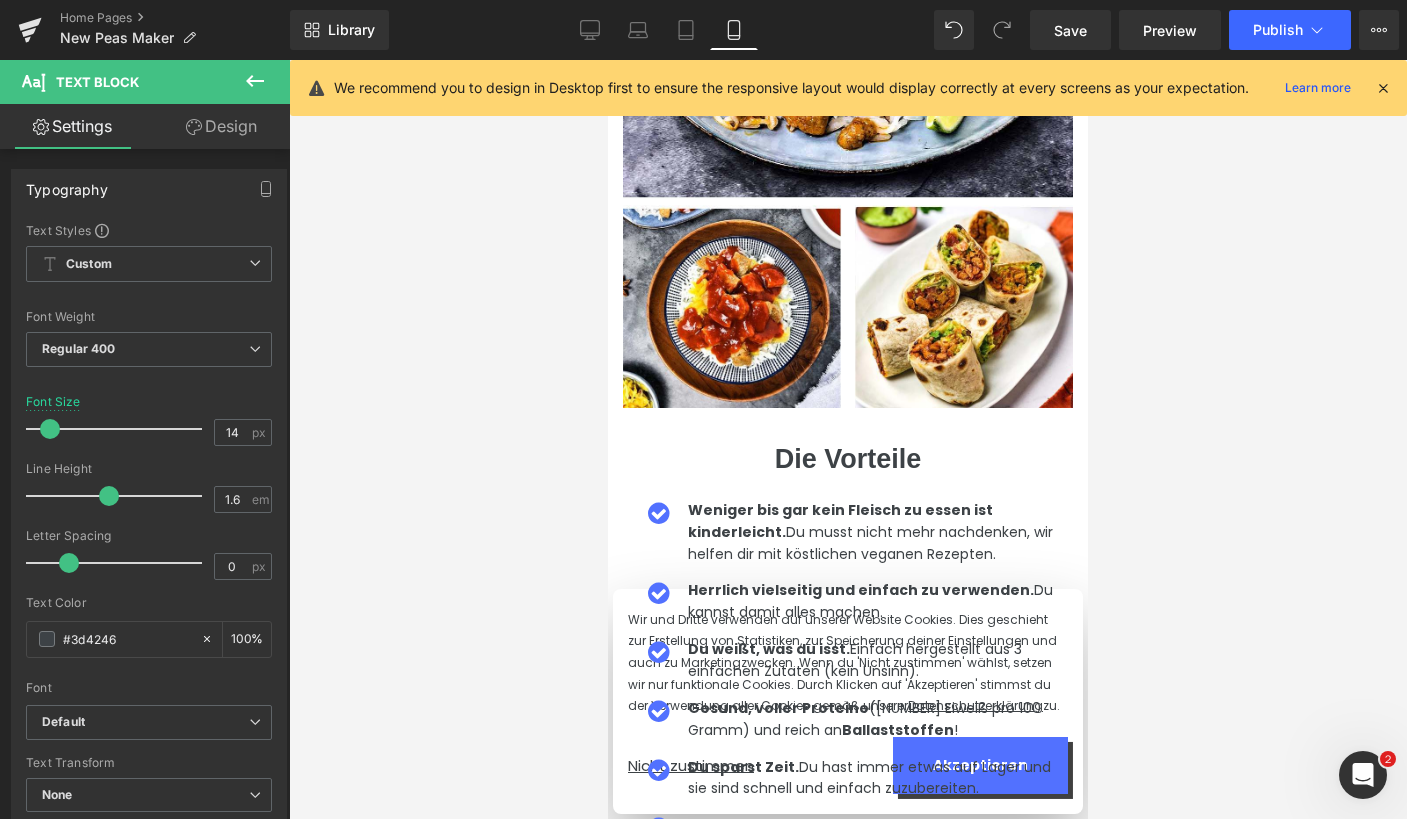 type on "16" 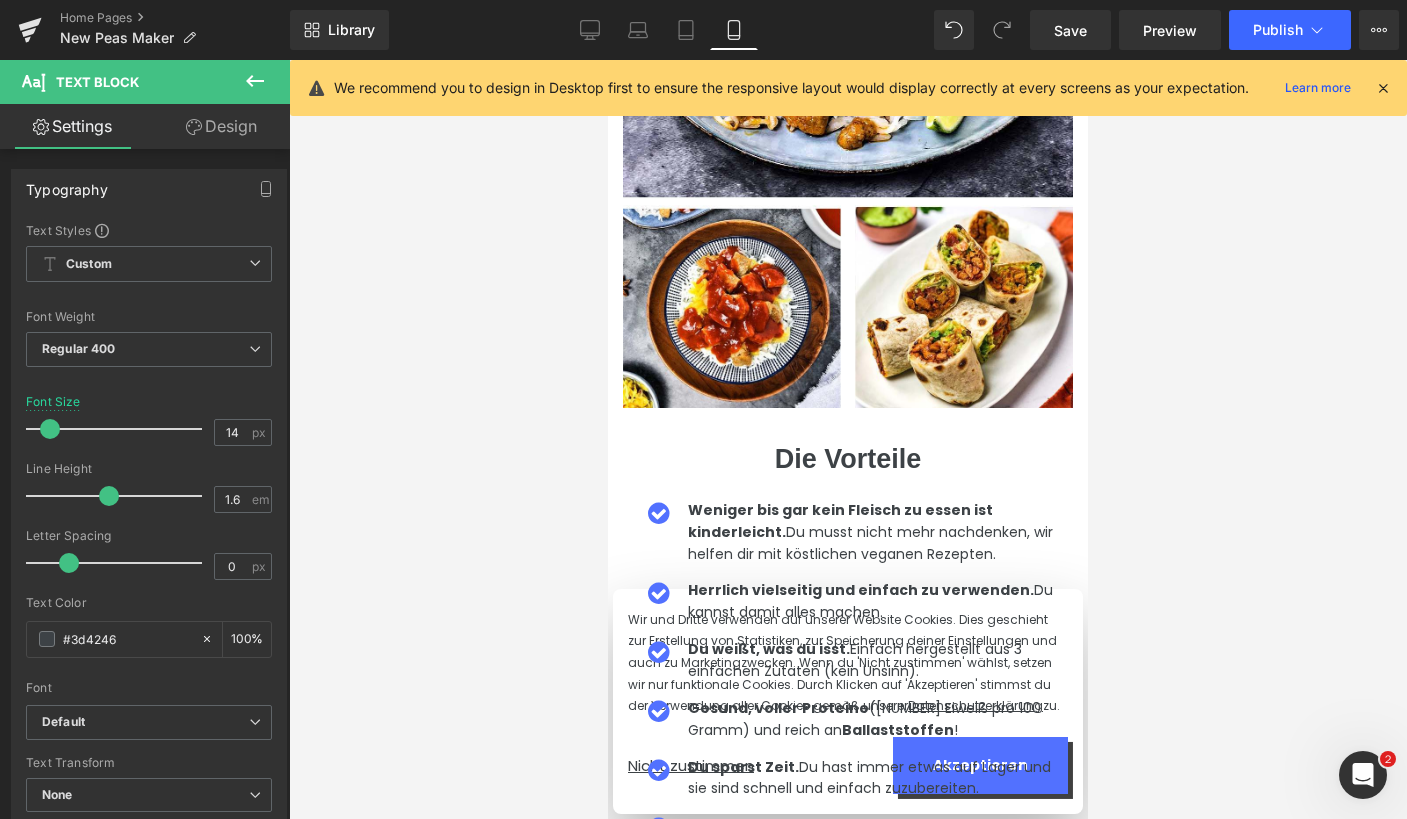 type on "100" 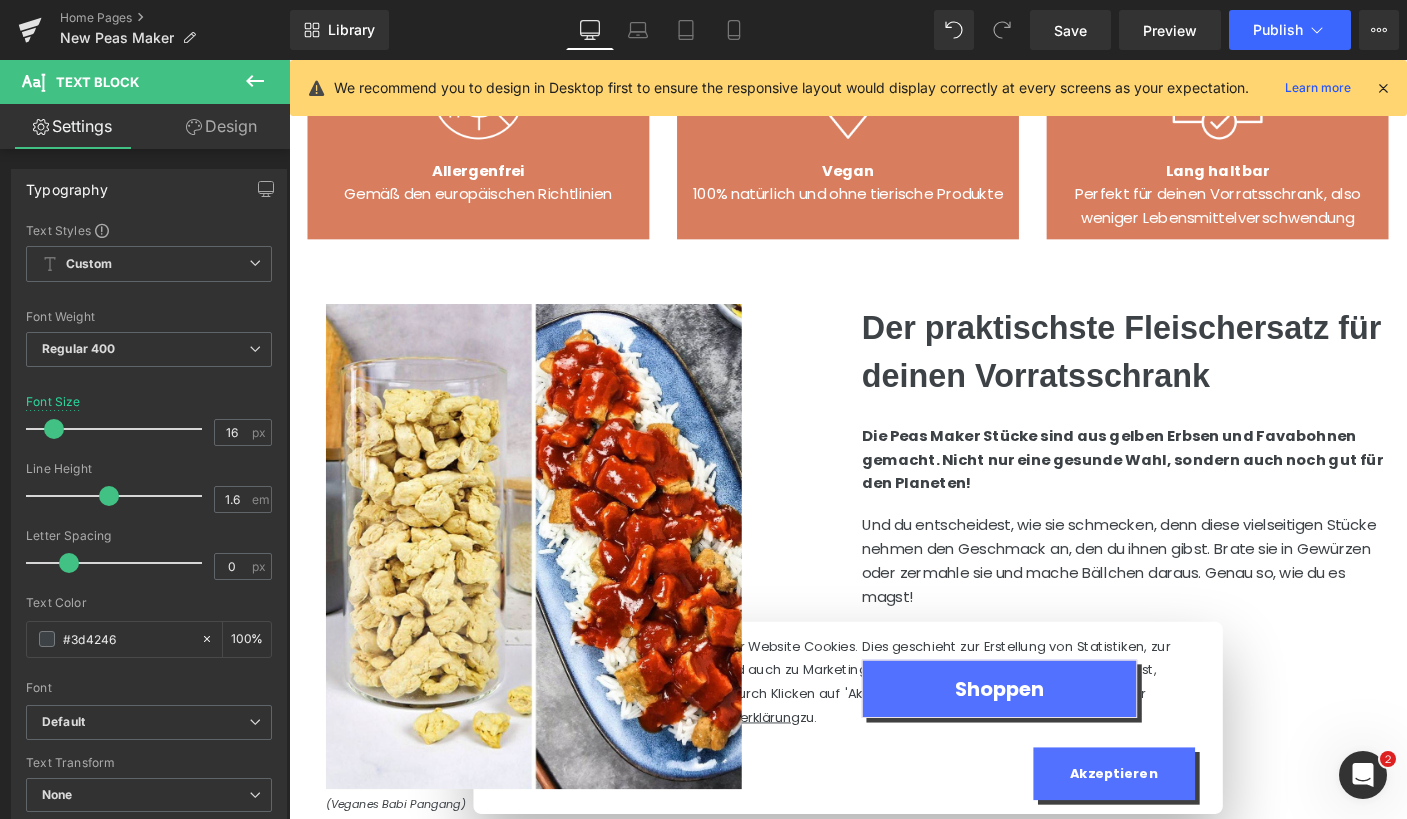 scroll, scrollTop: 2461, scrollLeft: 0, axis: vertical 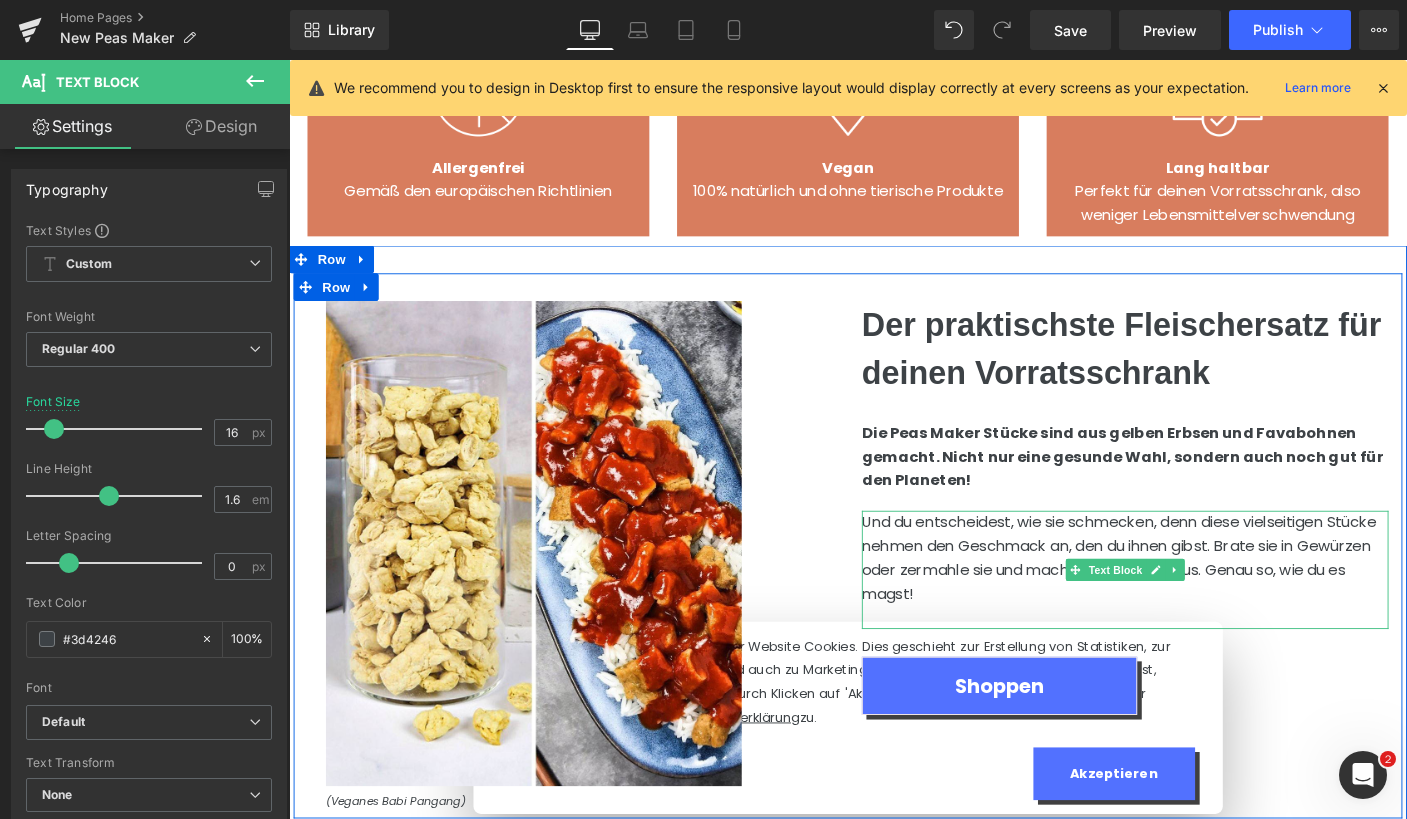 click on "Und du entscheidest, wie sie schmecken, denn diese vielseitigen Stücke nehmen den Geschmack an, den du ihnen gibst. Brate sie in Gewürzen oder zermahle sie und mache Bällchen daraus. Genau so, wie du es magst!" at bounding box center [1194, 599] 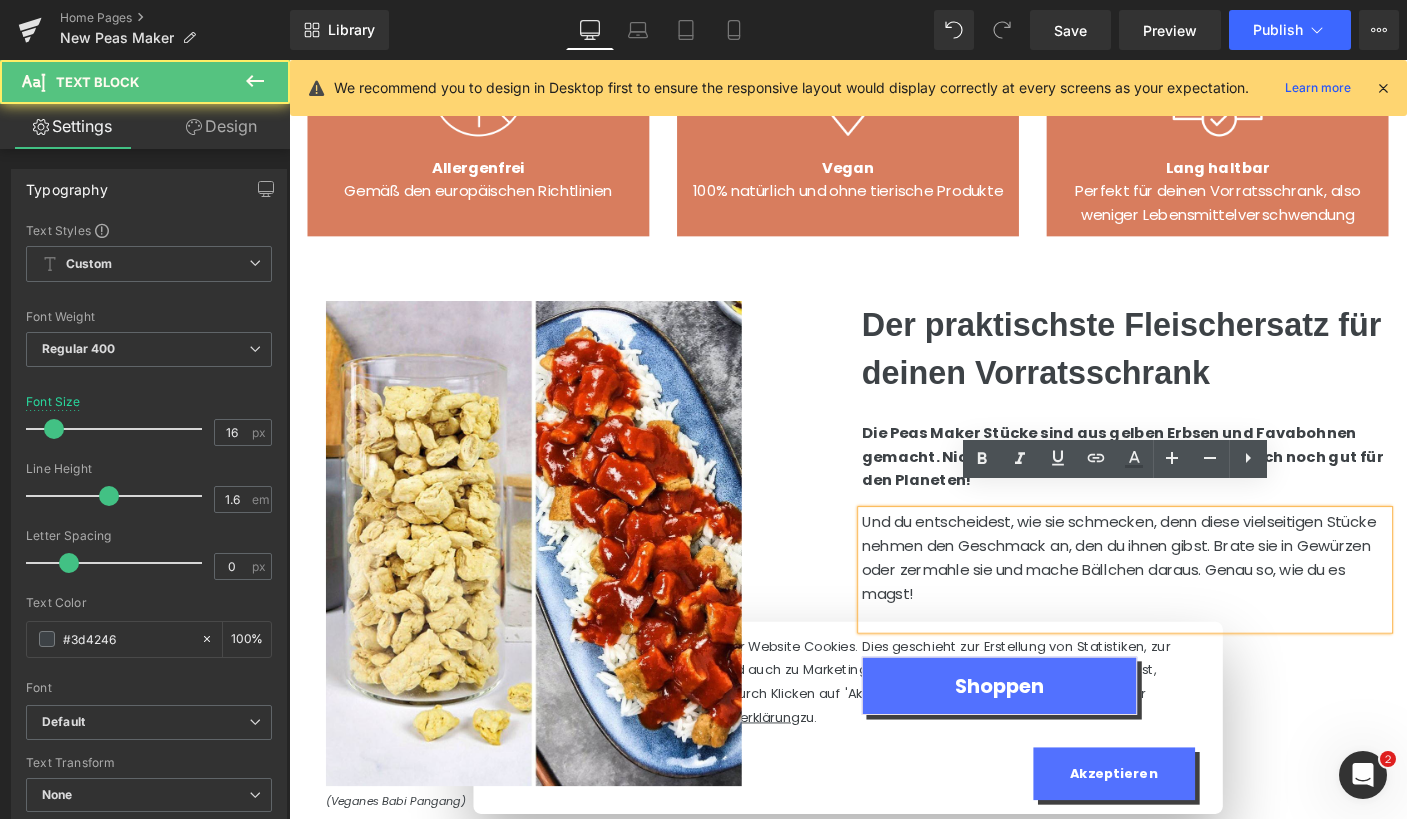 click on "Und du entscheidest, wie sie schmecken, denn diese vielseitigen Stücke nehmen den Geschmack an, den du ihnen gibst. Brate sie in Gewürzen oder zermahle sie und mache Bällchen daraus. Genau so, wie du es magst!" at bounding box center [1194, 599] 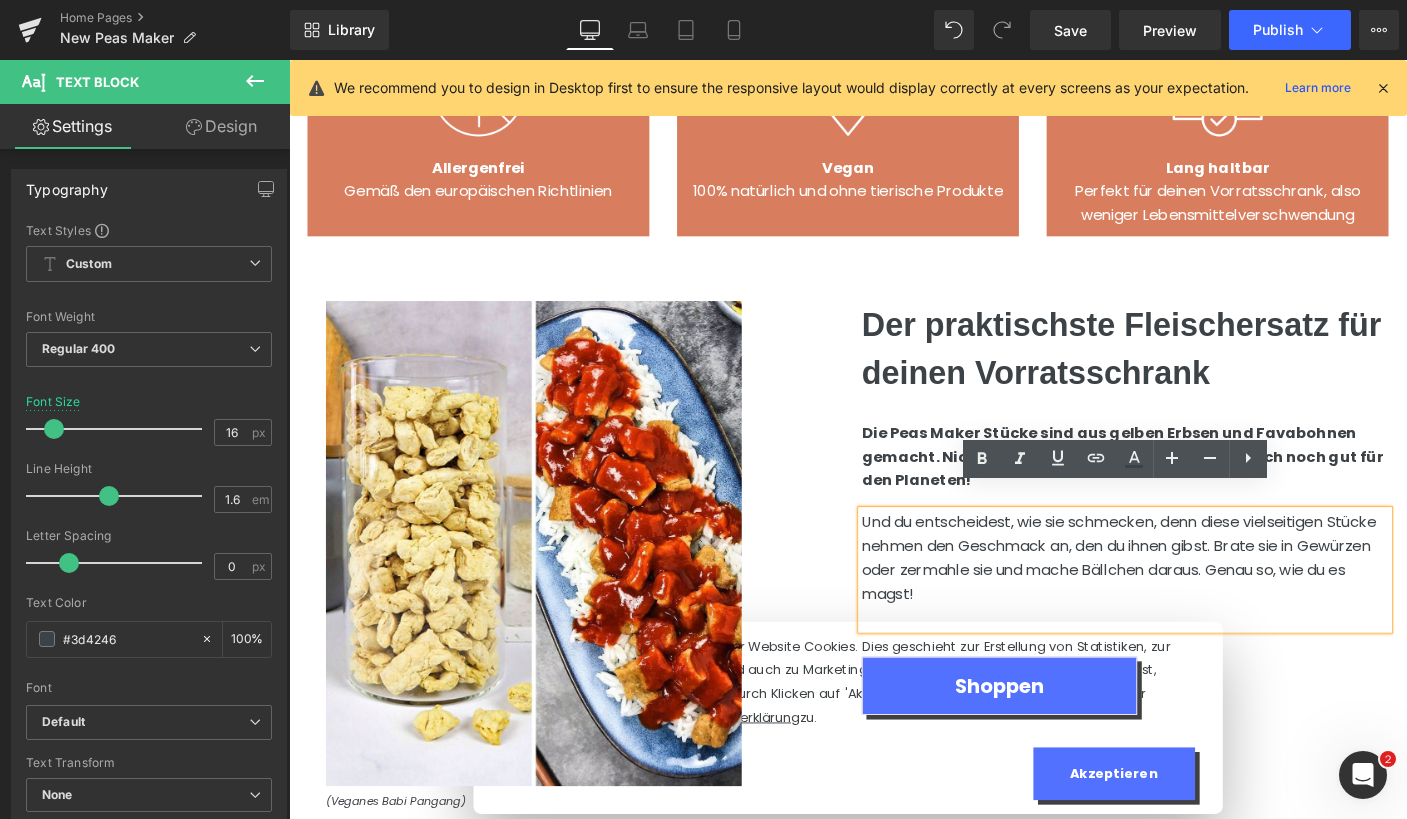 type 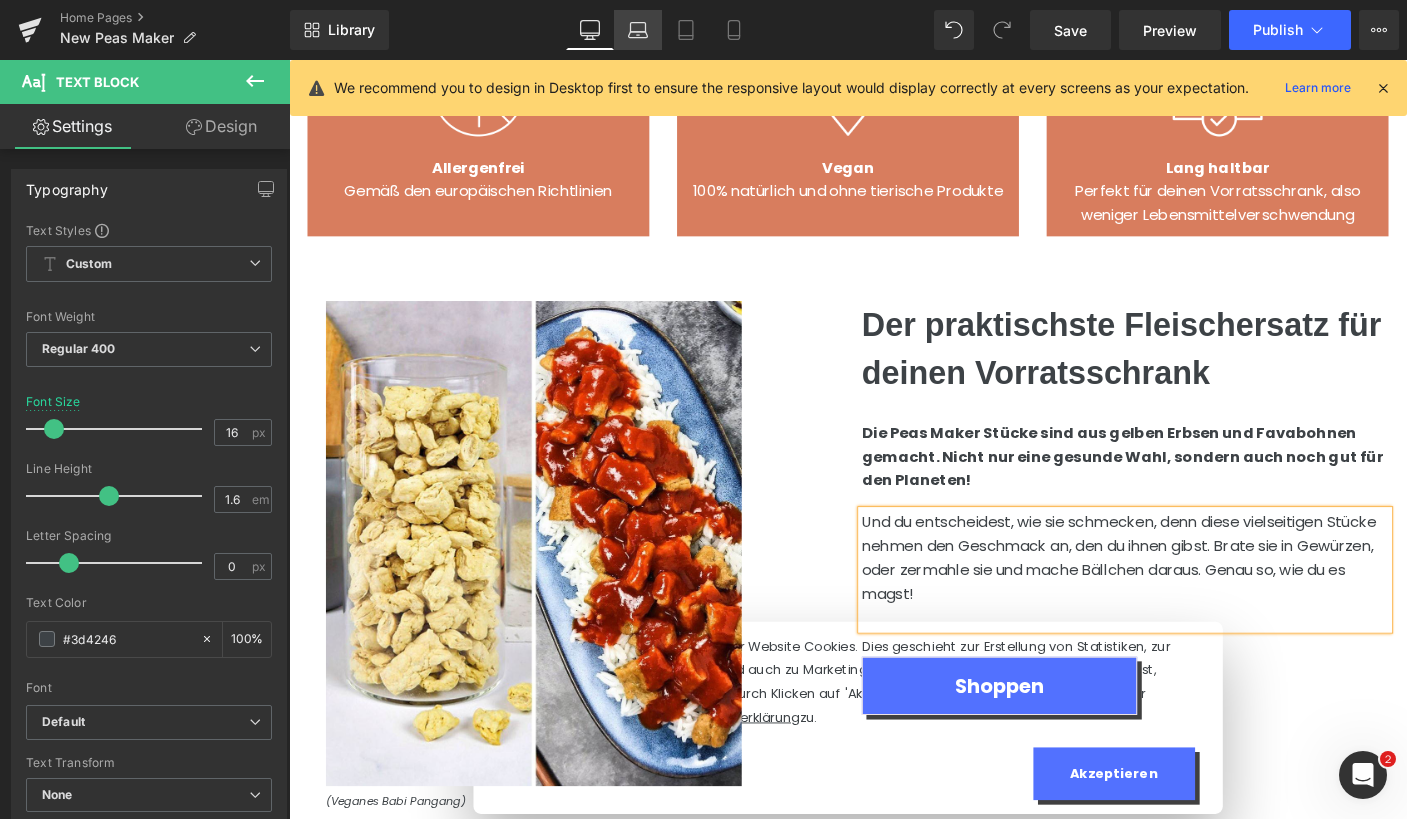 click 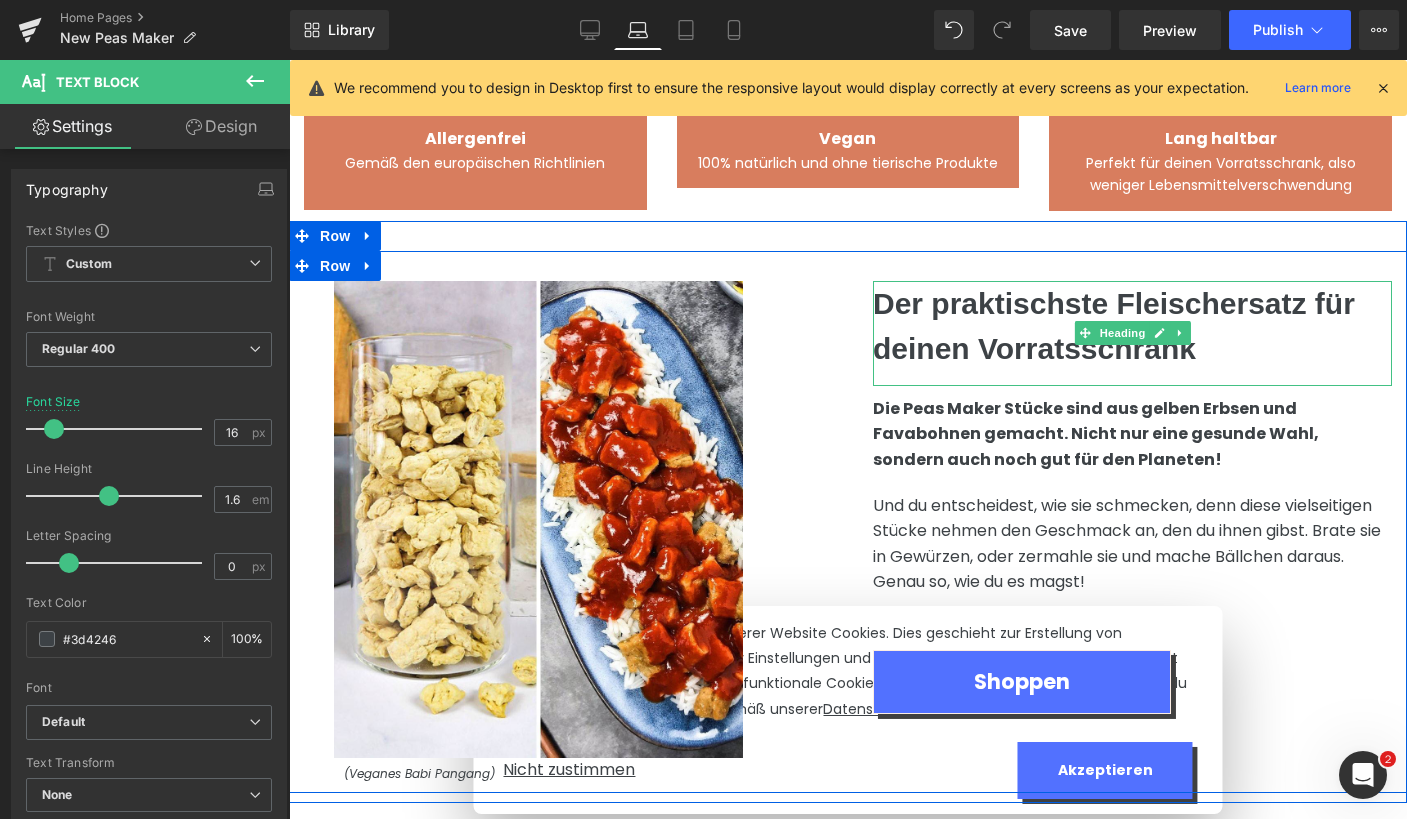 scroll, scrollTop: 2503, scrollLeft: 0, axis: vertical 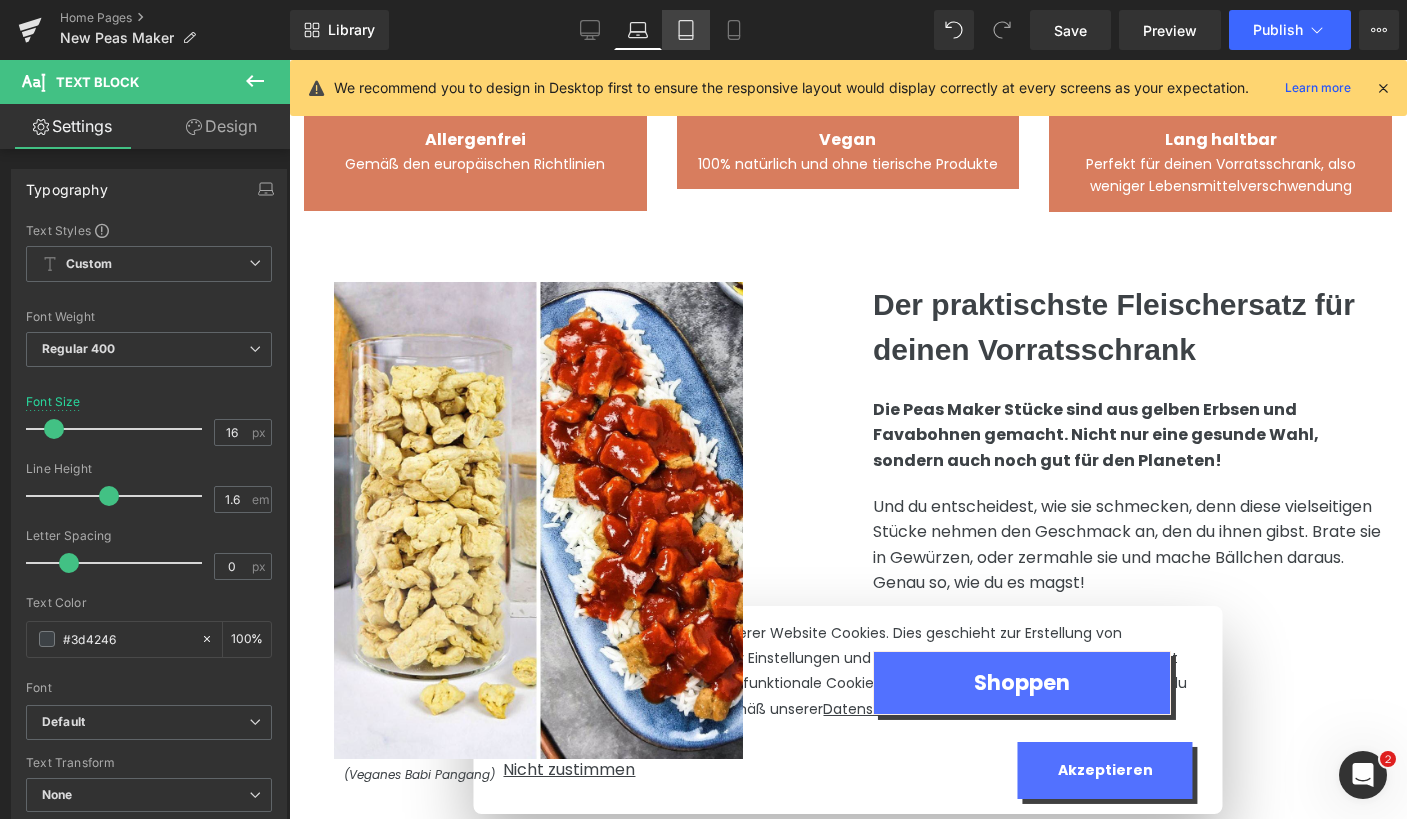 click 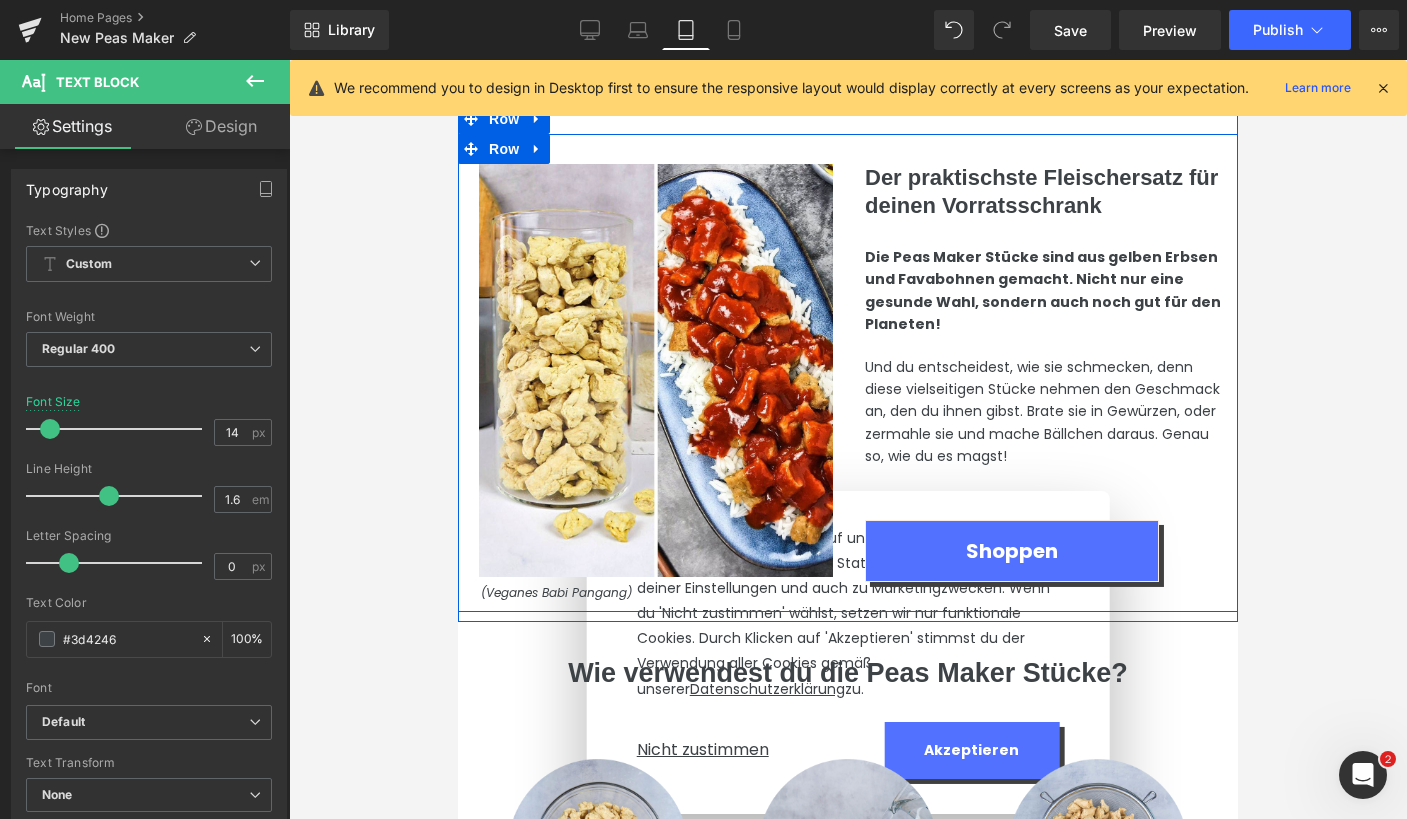 scroll, scrollTop: 2193, scrollLeft: 0, axis: vertical 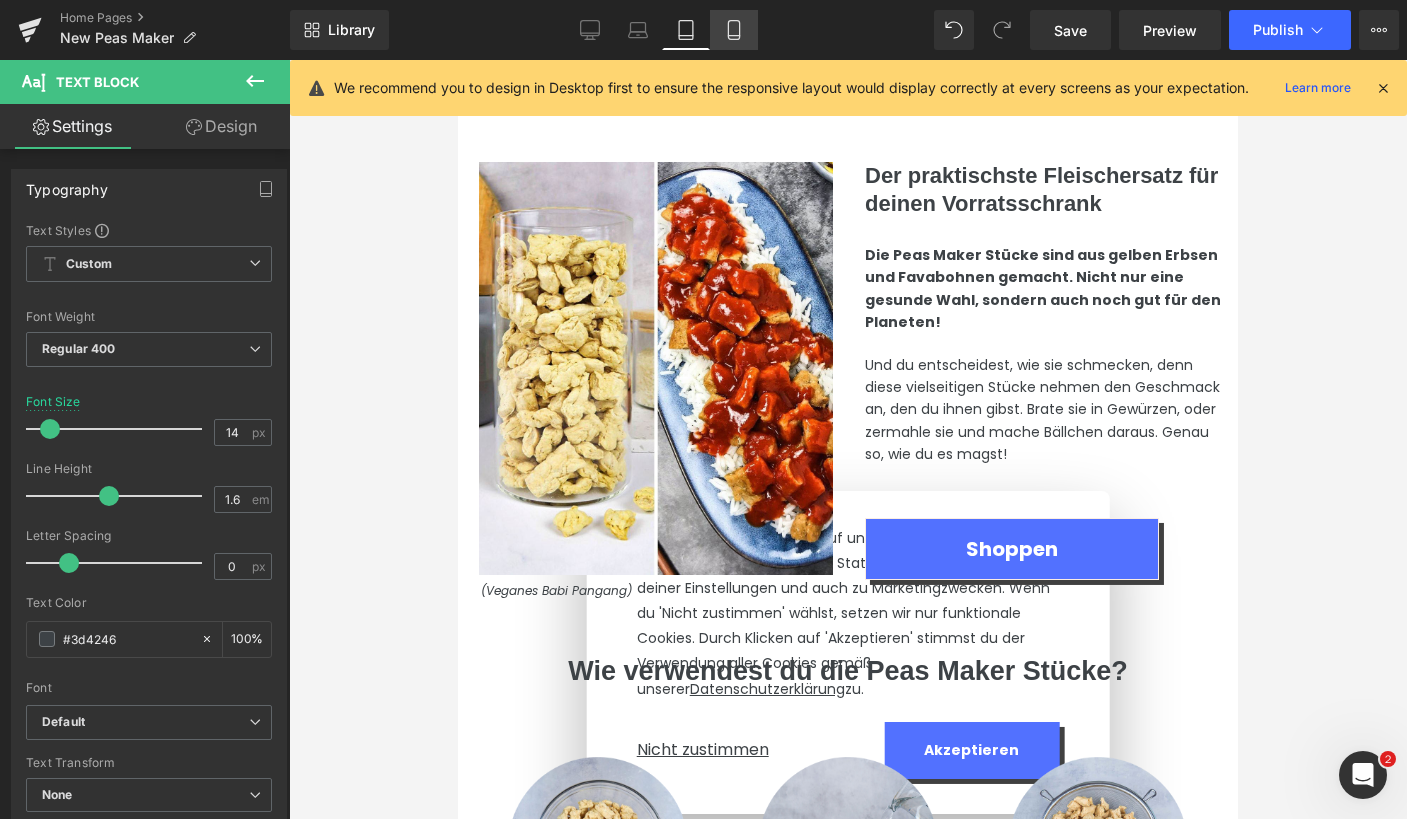 click 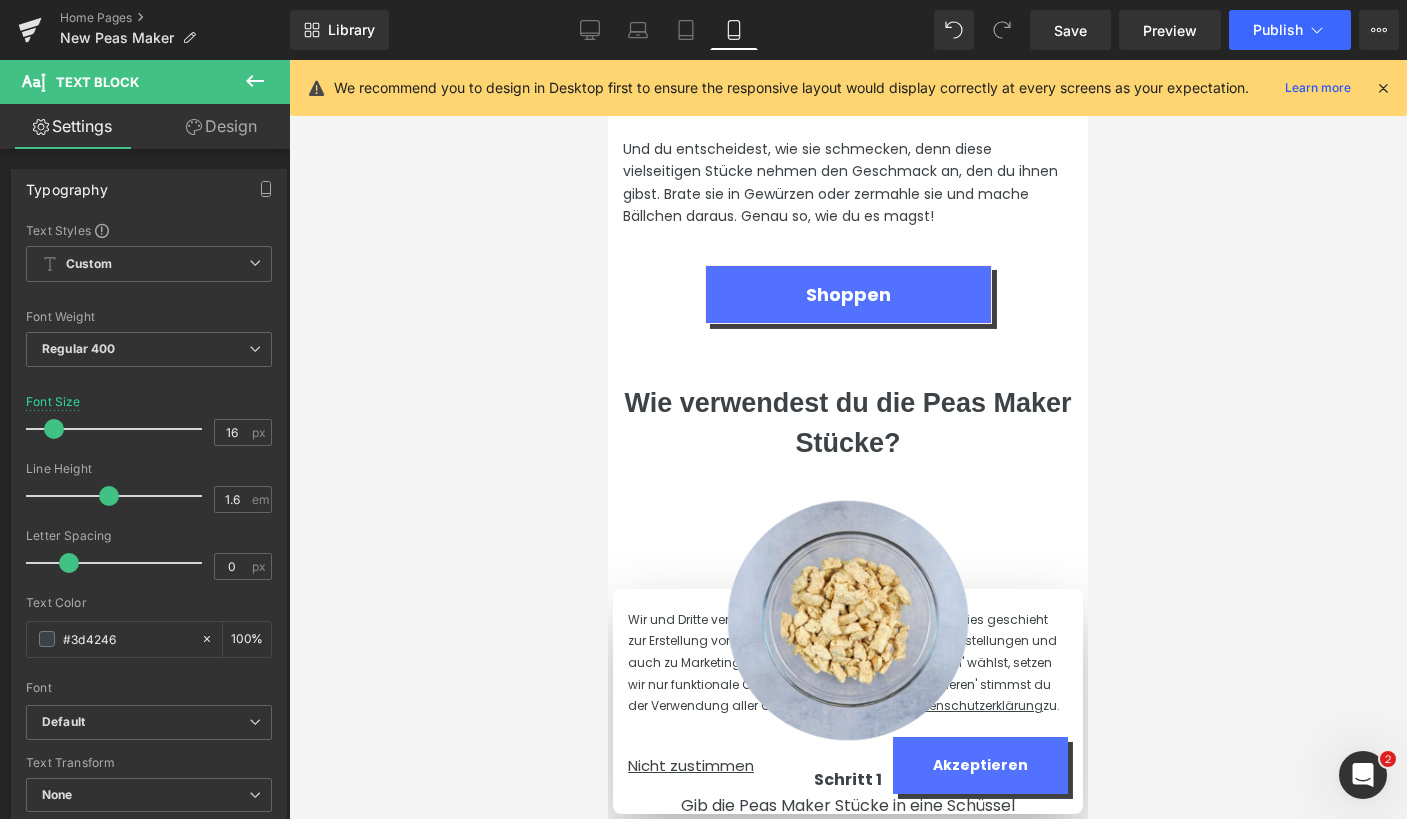 scroll, scrollTop: 4342, scrollLeft: 0, axis: vertical 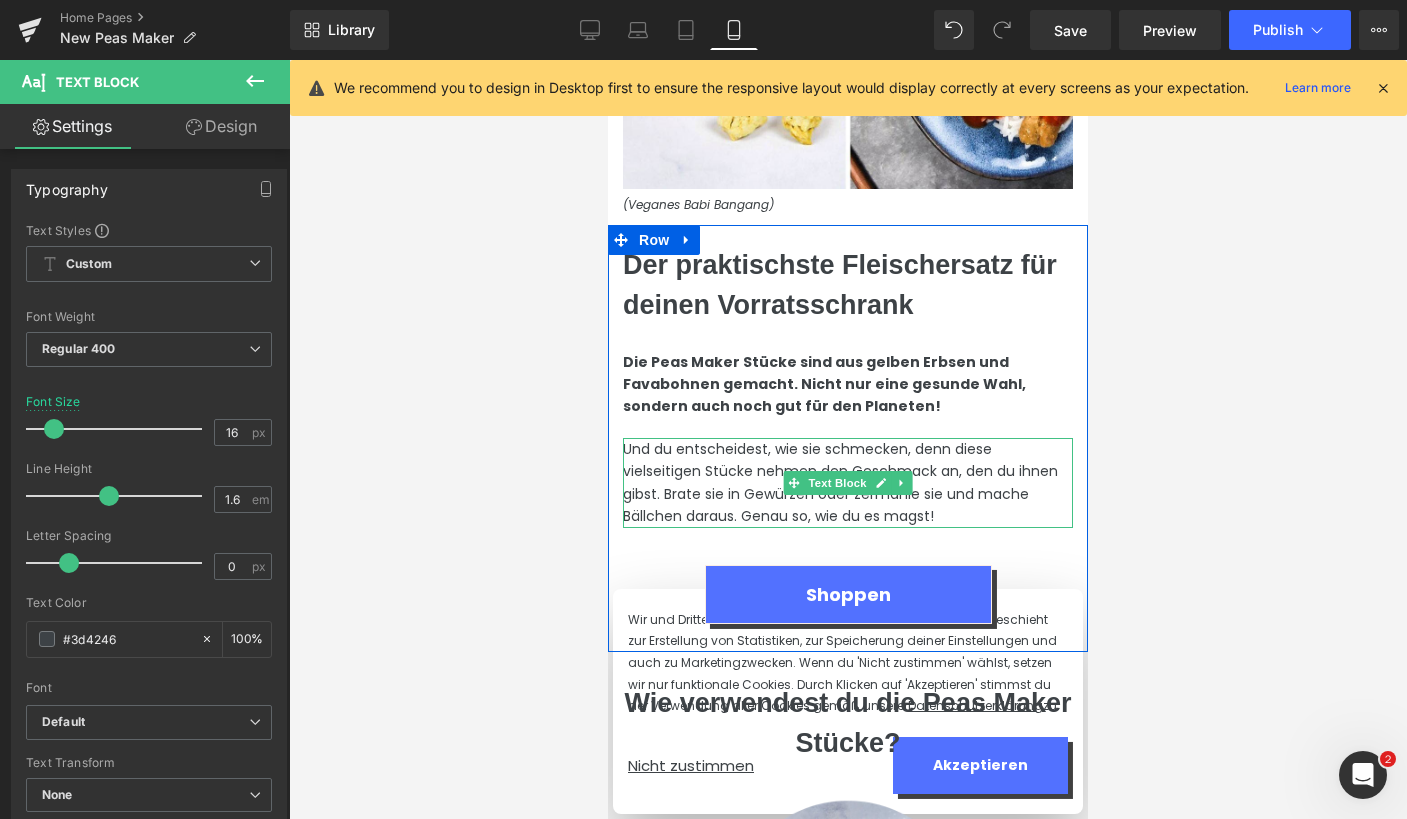 click on "Und du entscheidest, wie sie schmecken, denn diese vielseitigen Stücke nehmen den Geschmack an, den du ihnen gibst. Brate sie in Gewürzen oder zermahle sie und mache Bällchen daraus. Genau so, wie du es magst!" at bounding box center (848, 483) 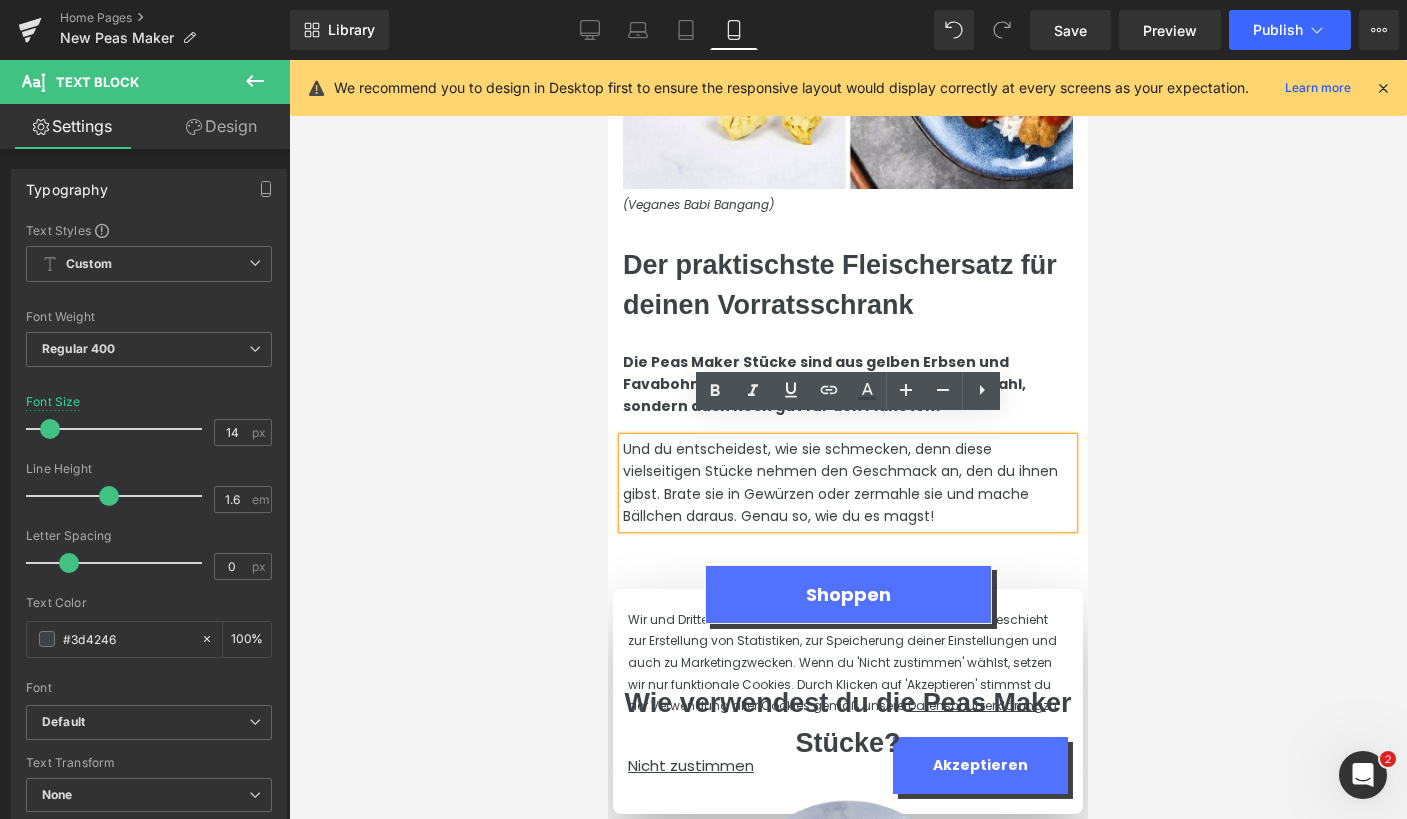 click on "Und du entscheidest, wie sie schmecken, denn diese vielseitigen Stücke nehmen den Geschmack an, den du ihnen gibst. Brate sie in Gewürzen oder zermahle sie und mache Bällchen daraus. Genau so, wie du es magst!" at bounding box center (848, 483) 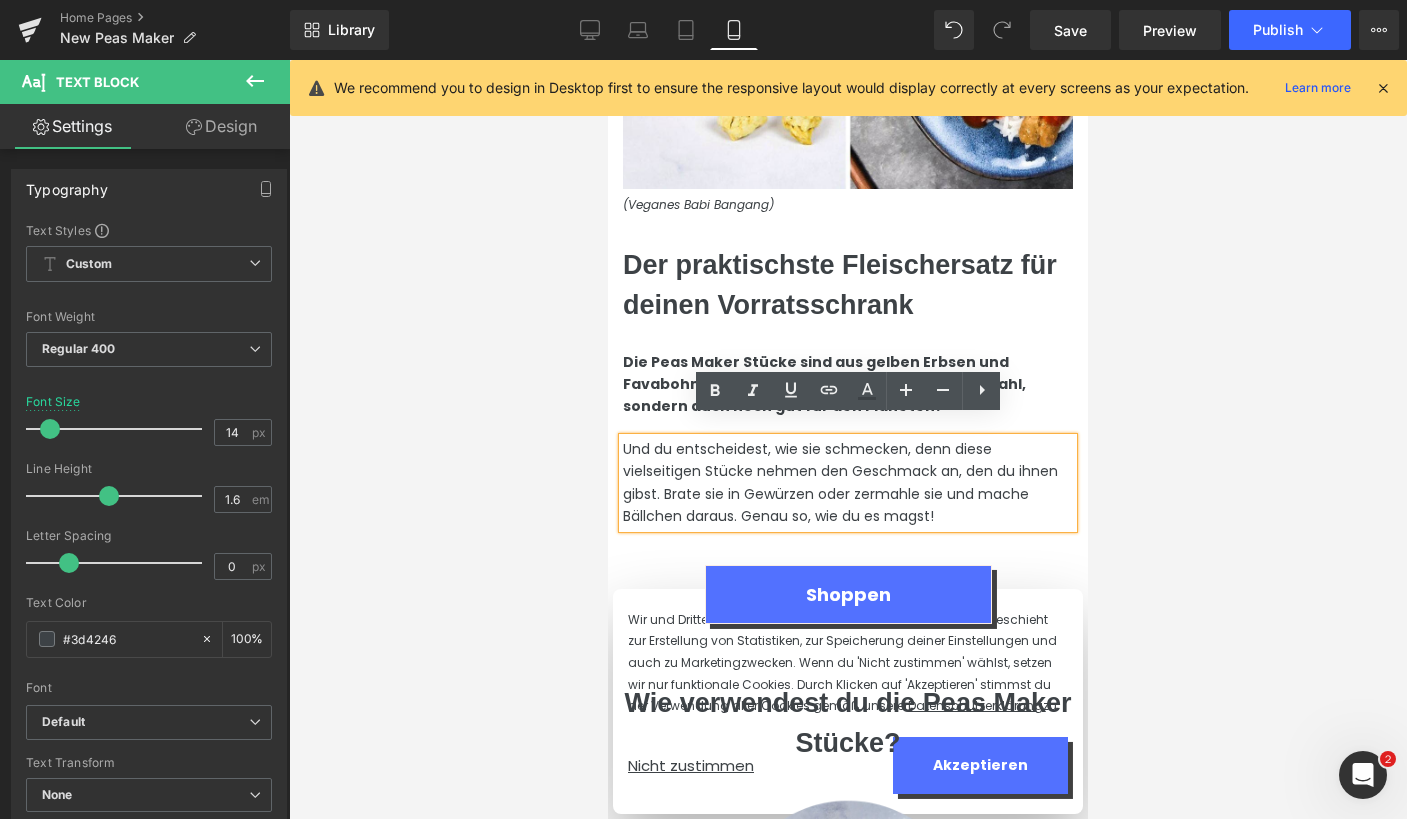 type 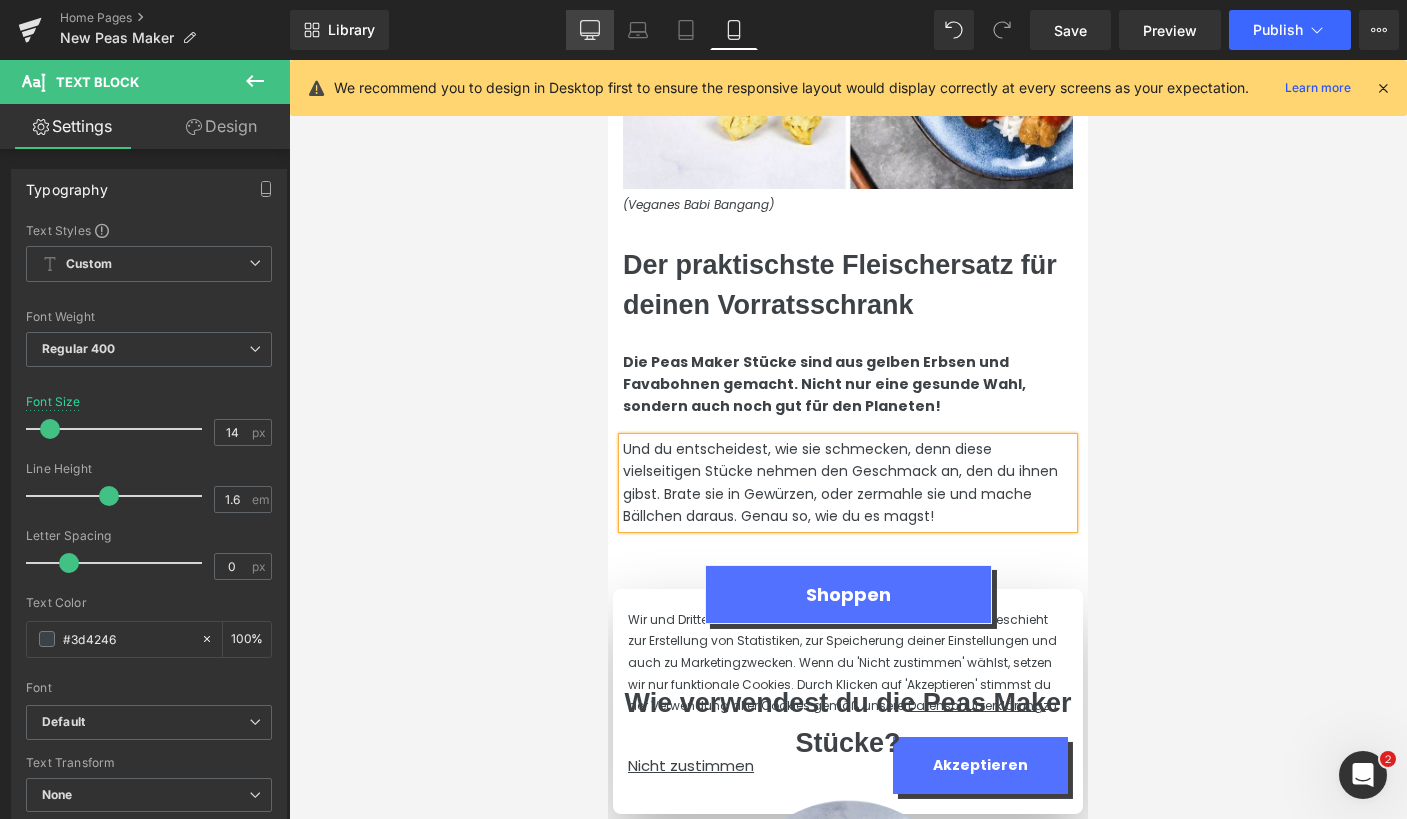 click 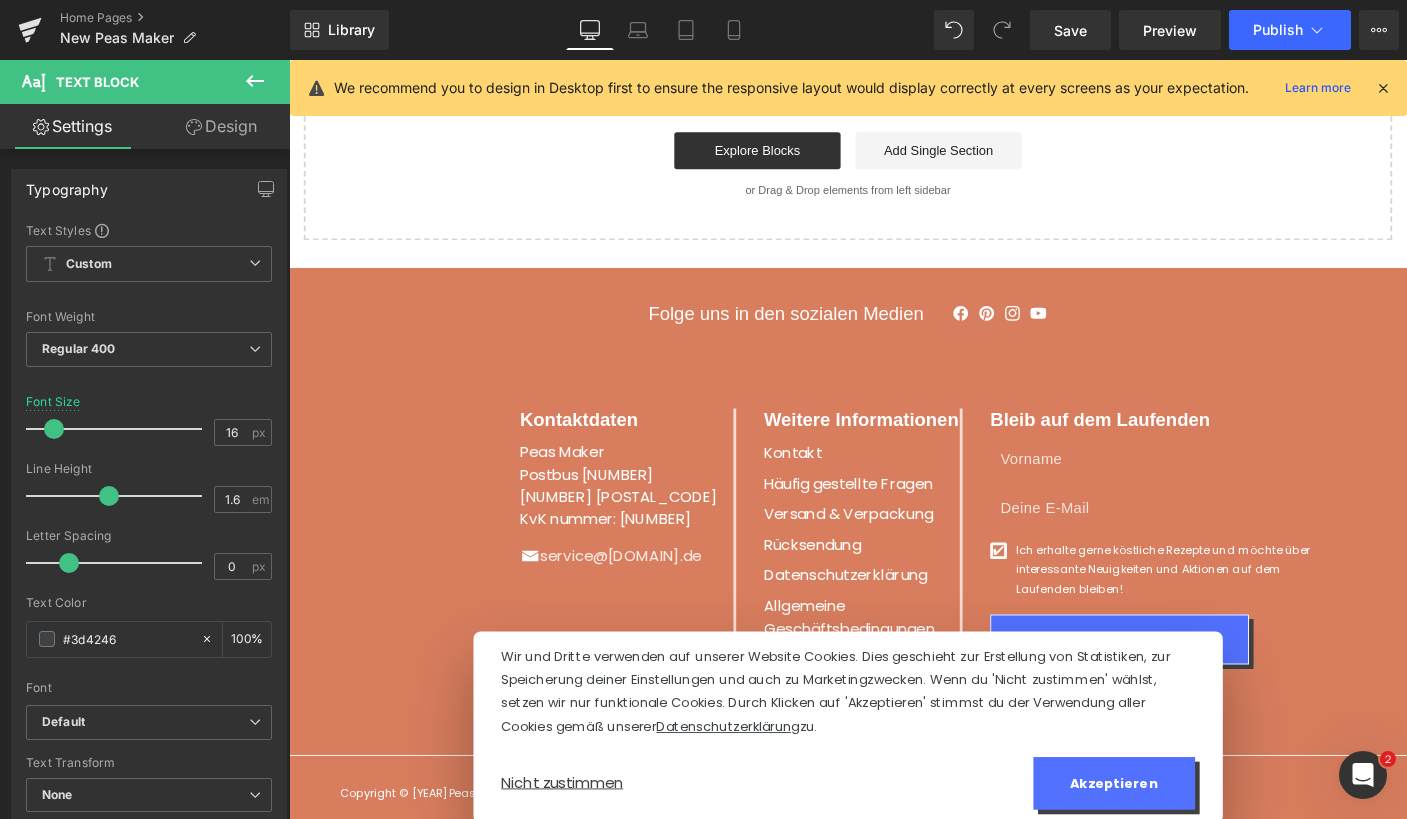 scroll, scrollTop: 0, scrollLeft: 0, axis: both 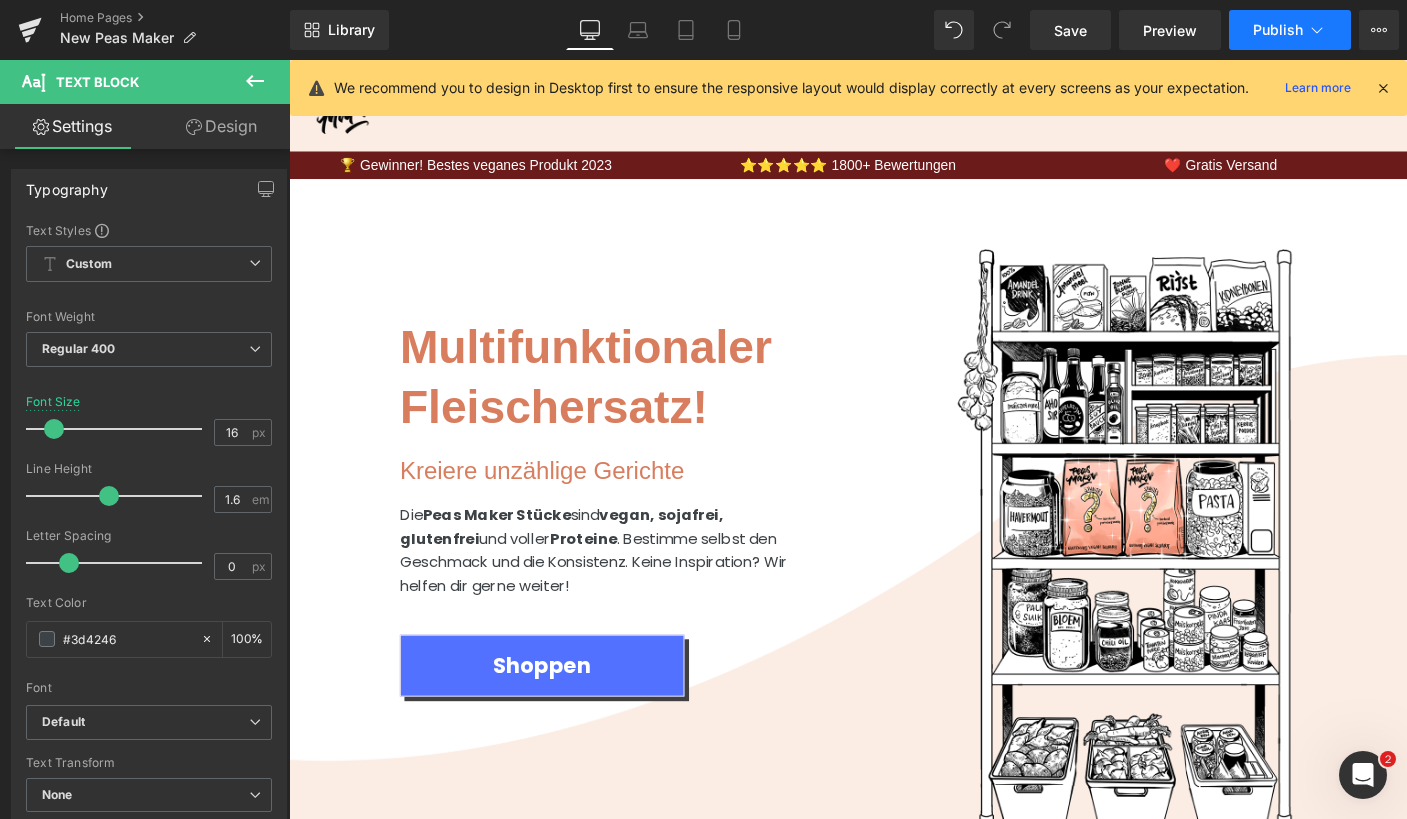 click on "Publish" at bounding box center (1278, 30) 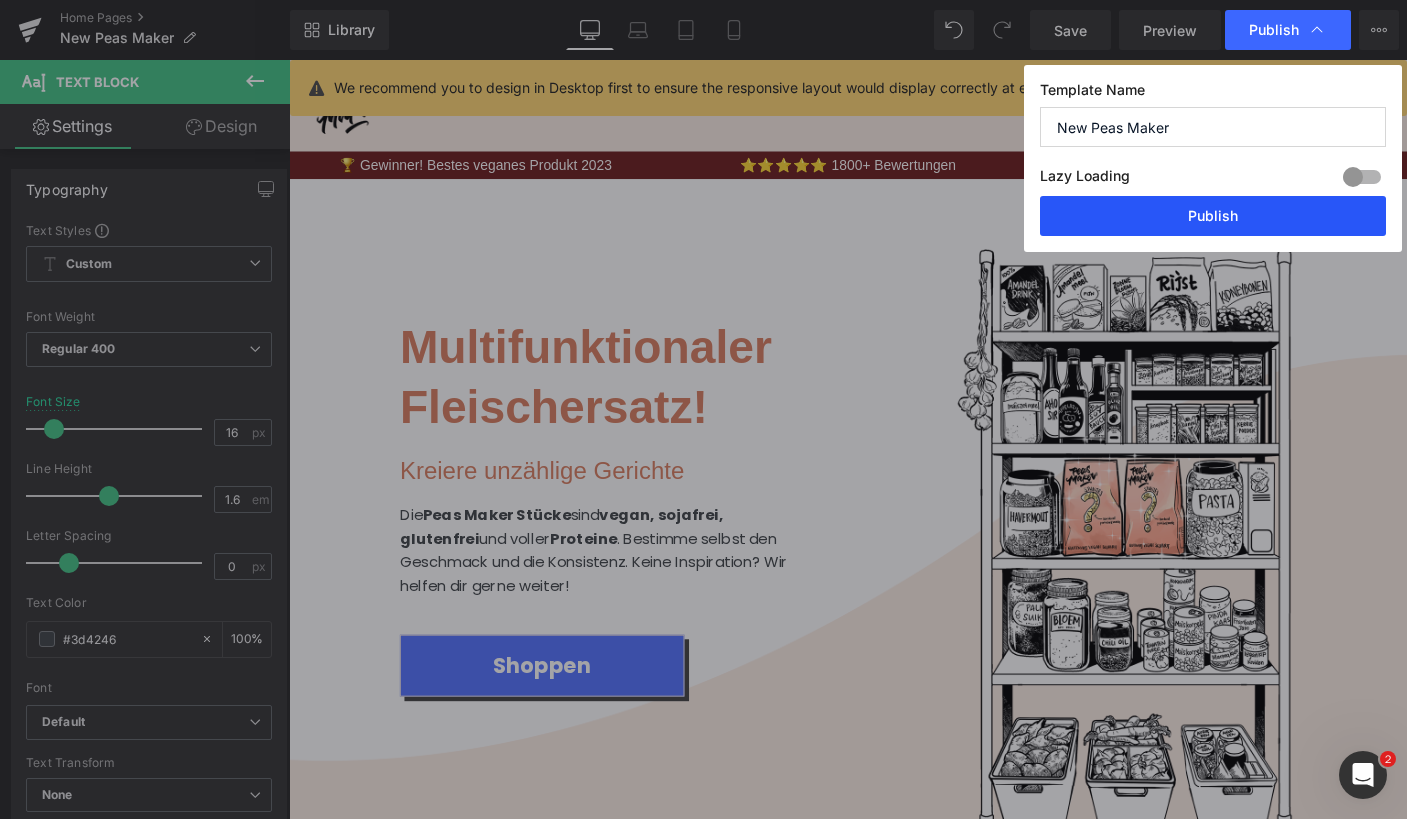 click on "Publish" at bounding box center (1213, 216) 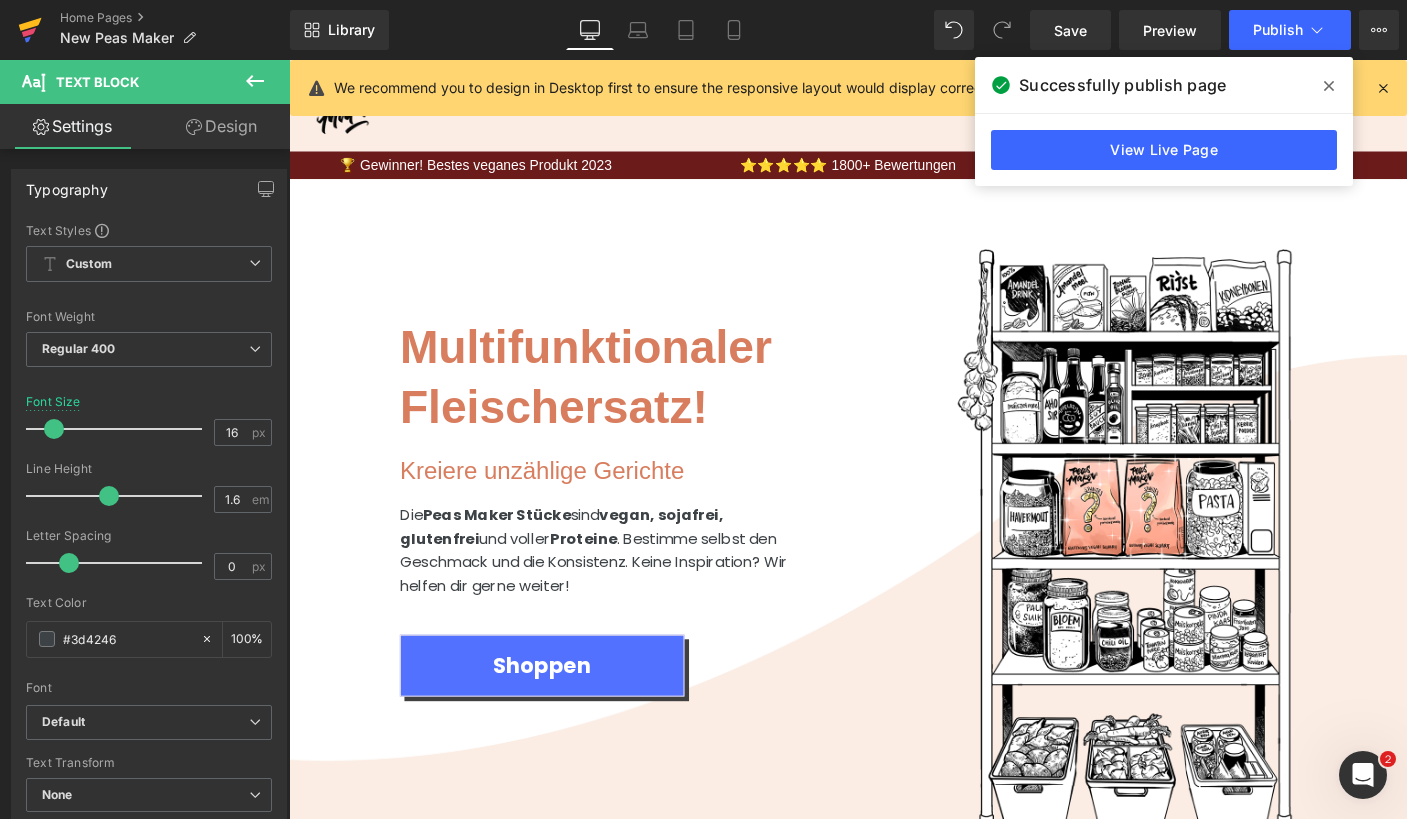 click 